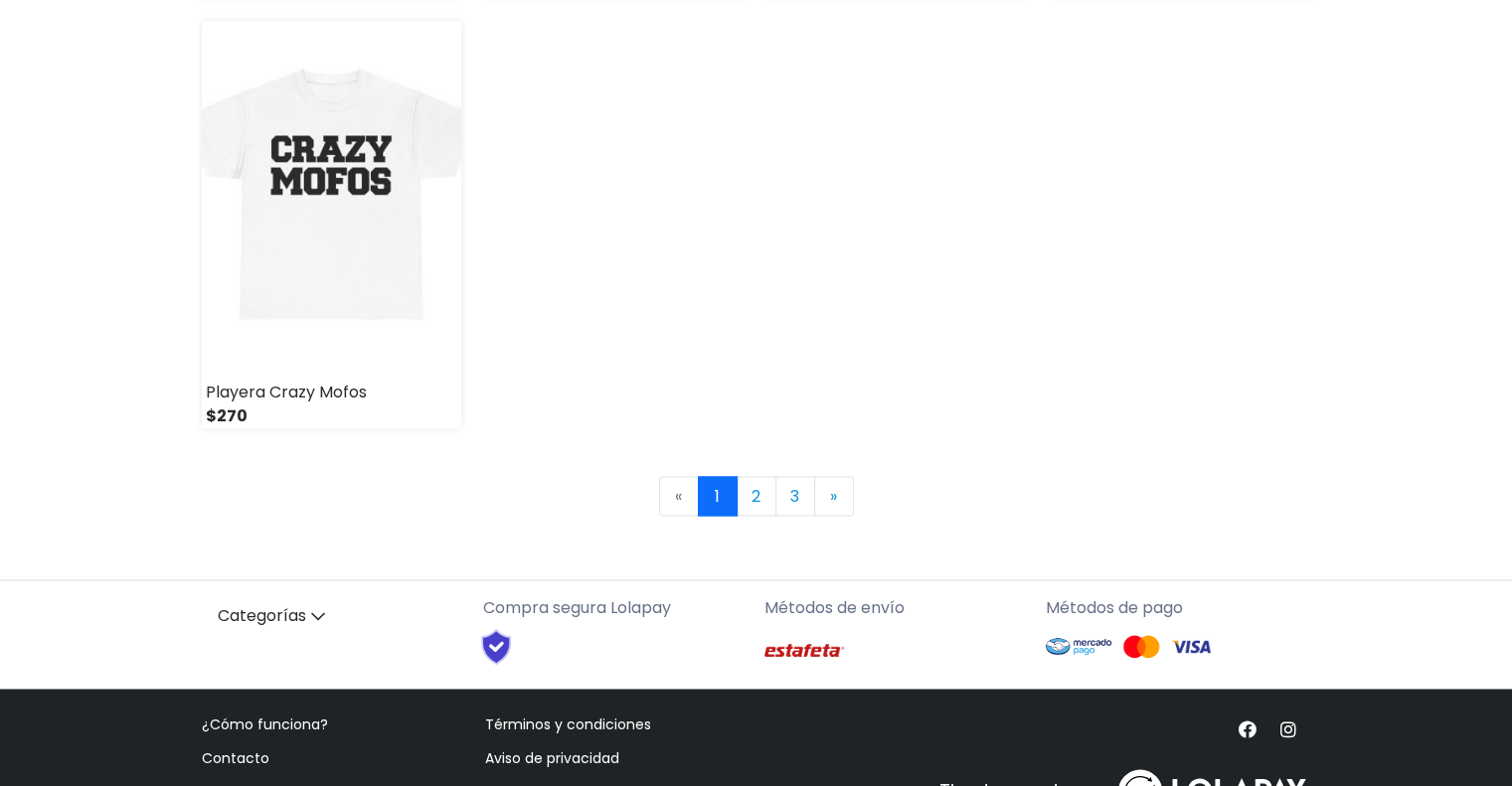 scroll, scrollTop: 3001, scrollLeft: 0, axis: vertical 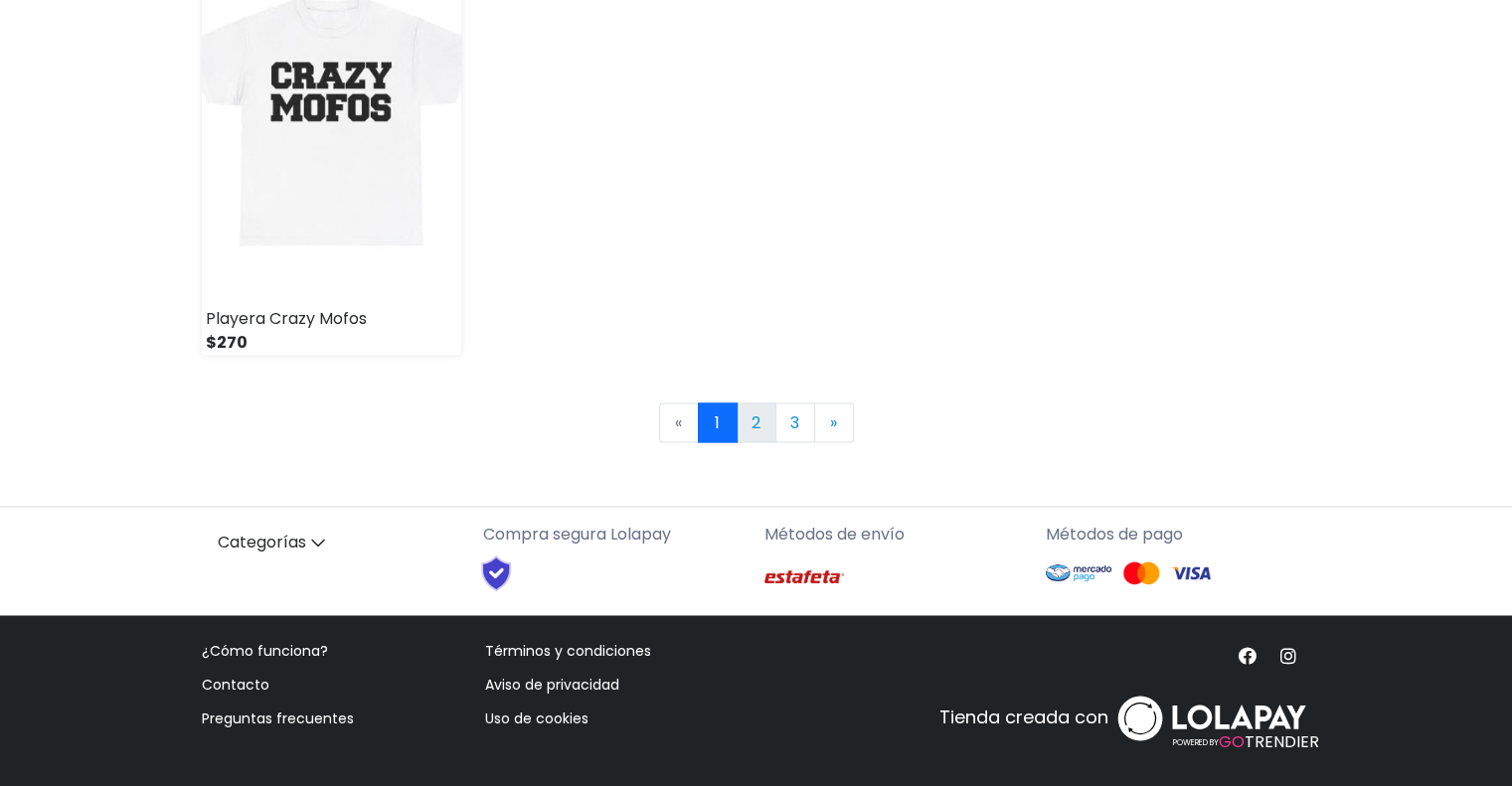 click on "2" at bounding box center [756, 422] 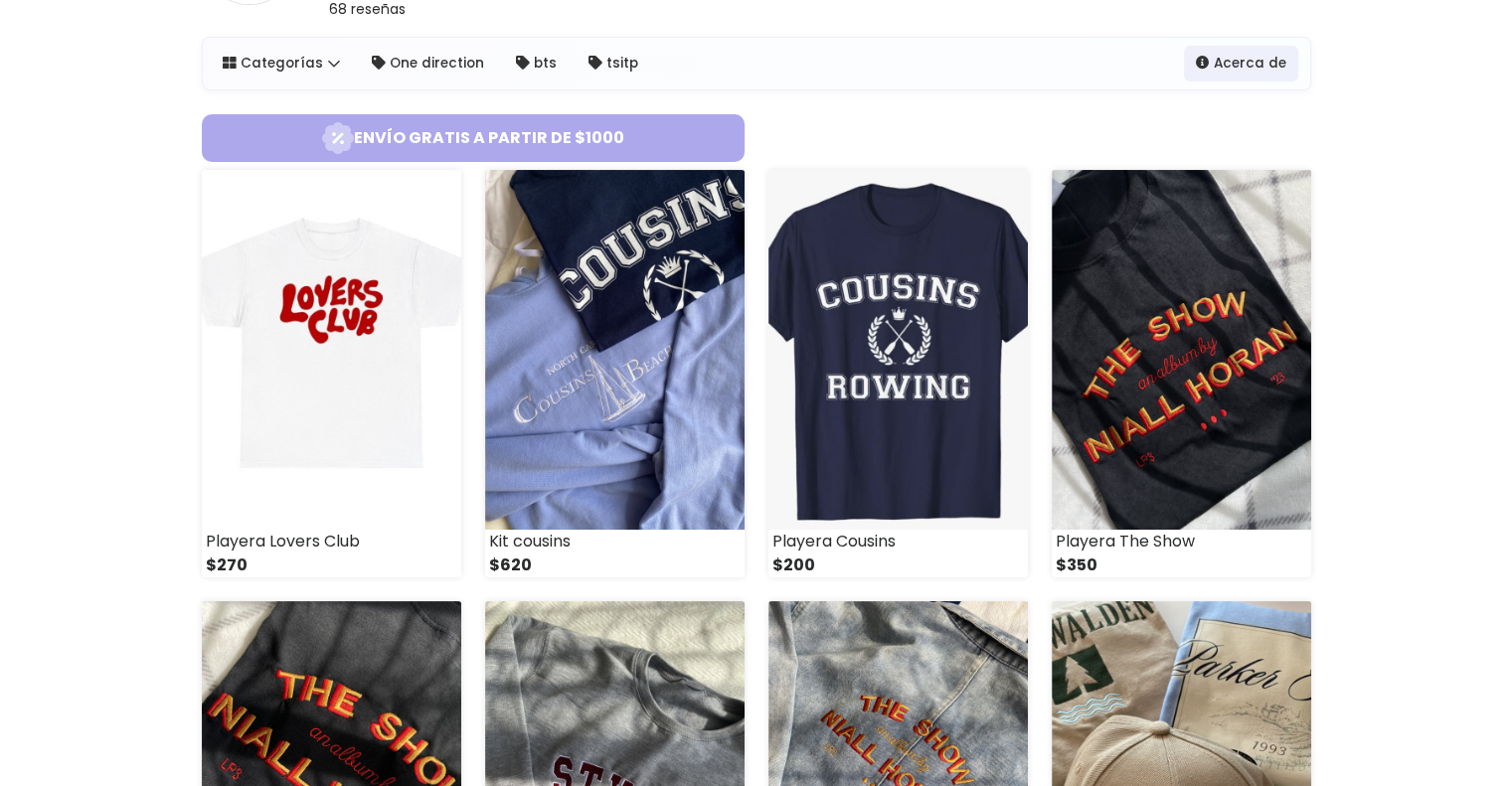 scroll, scrollTop: 191, scrollLeft: 0, axis: vertical 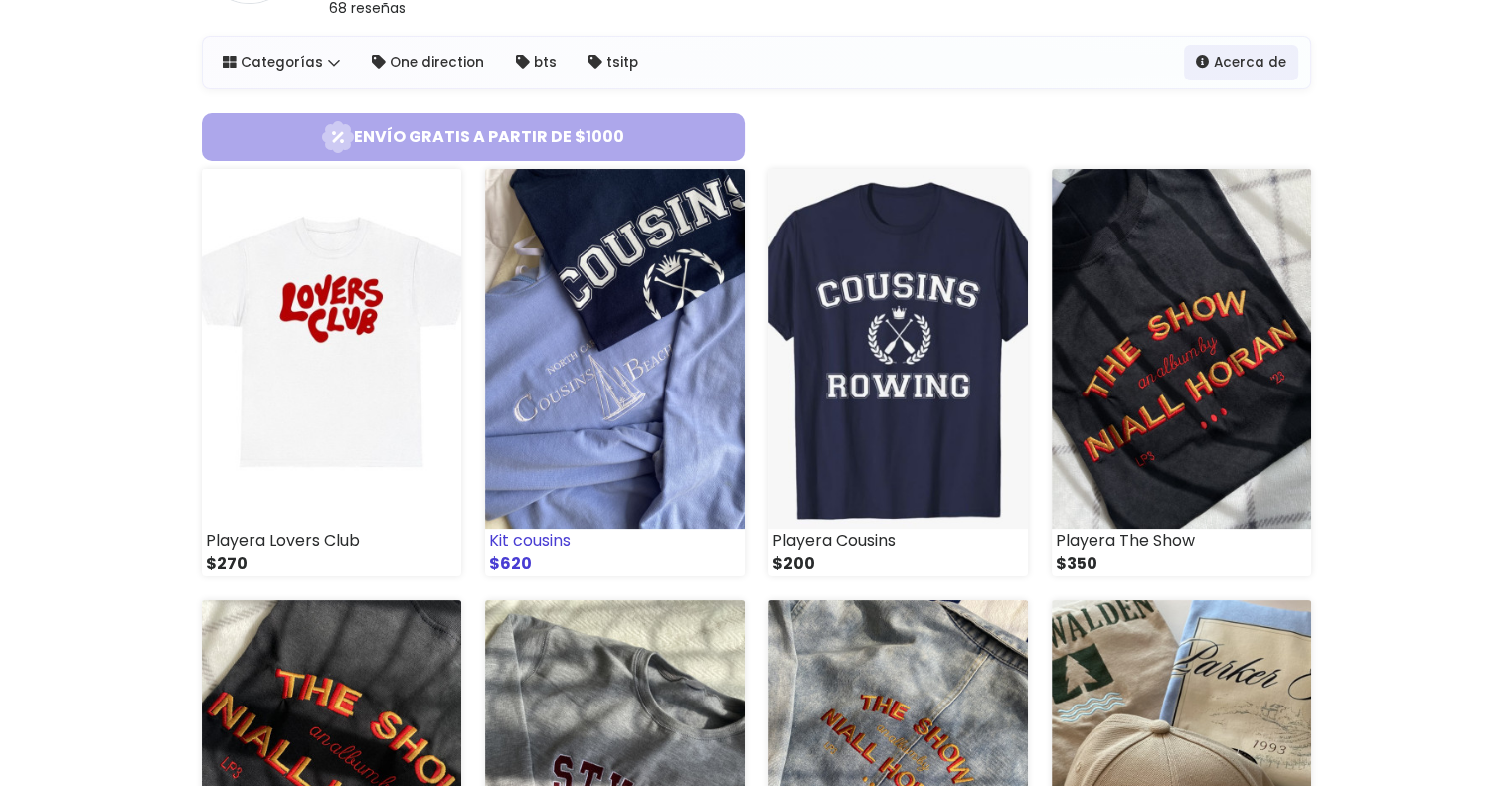 click at bounding box center (614, 349) 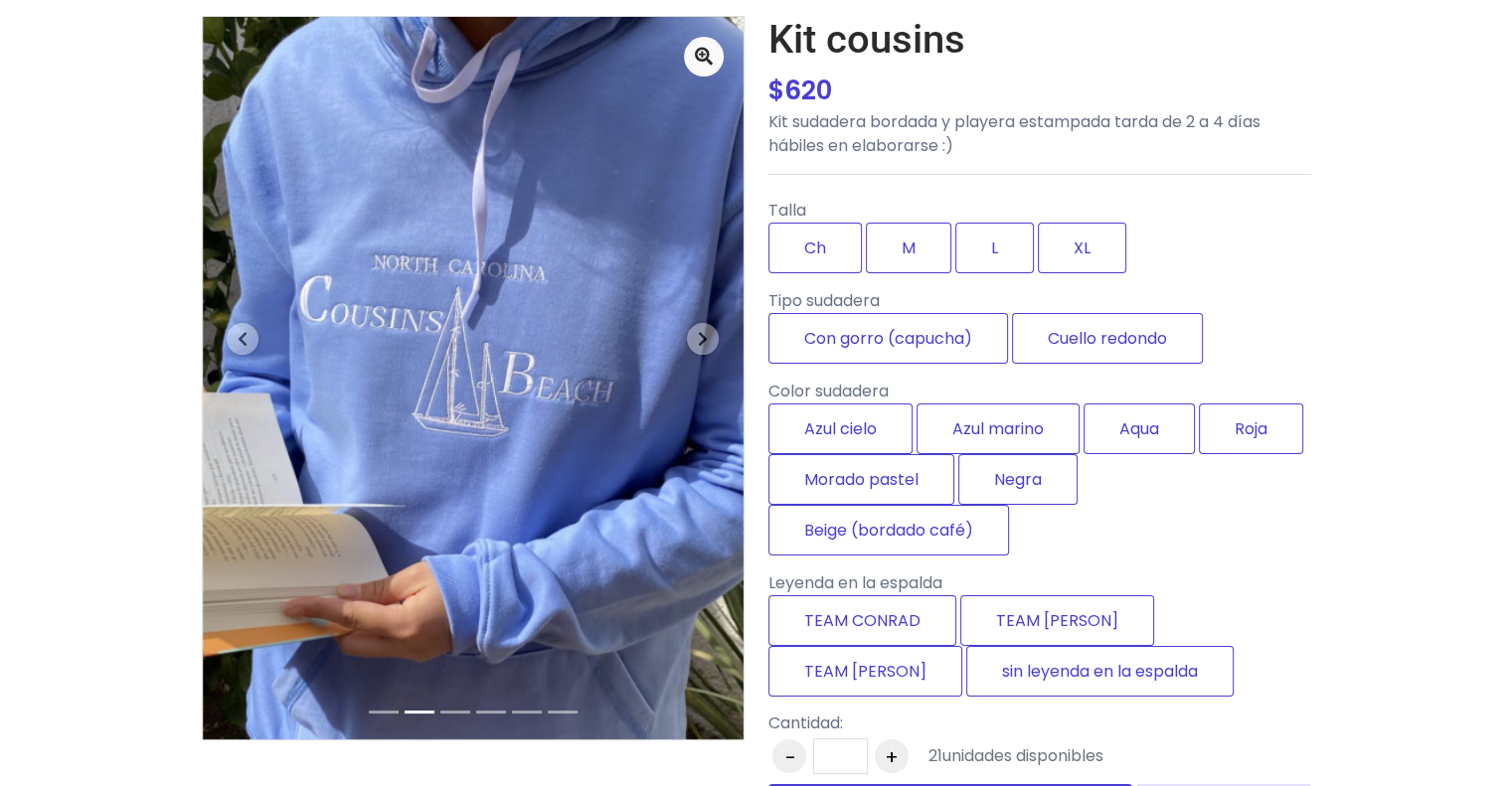 scroll, scrollTop: 131, scrollLeft: 0, axis: vertical 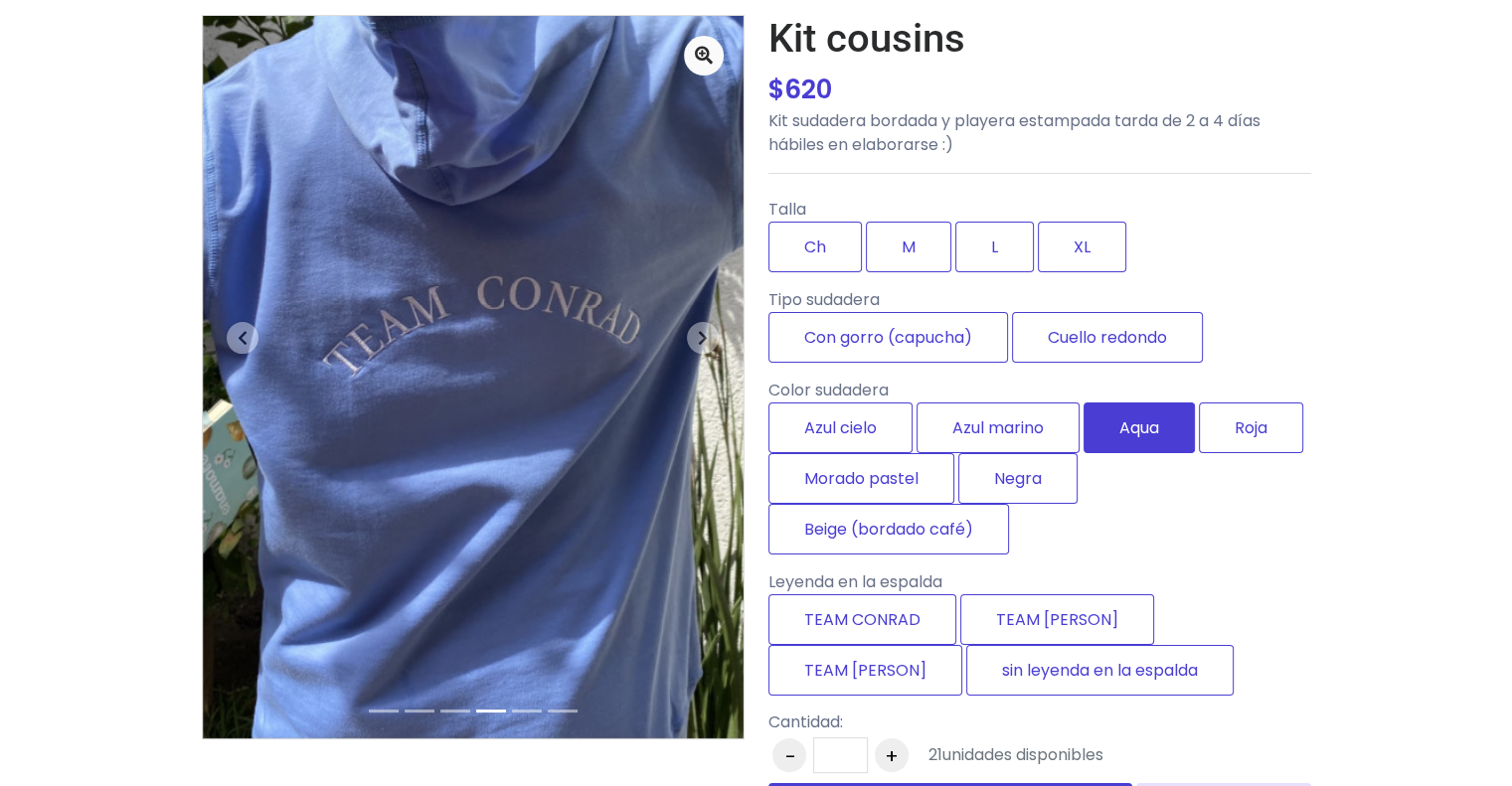 click on "Aqua" at bounding box center (1139, 427) 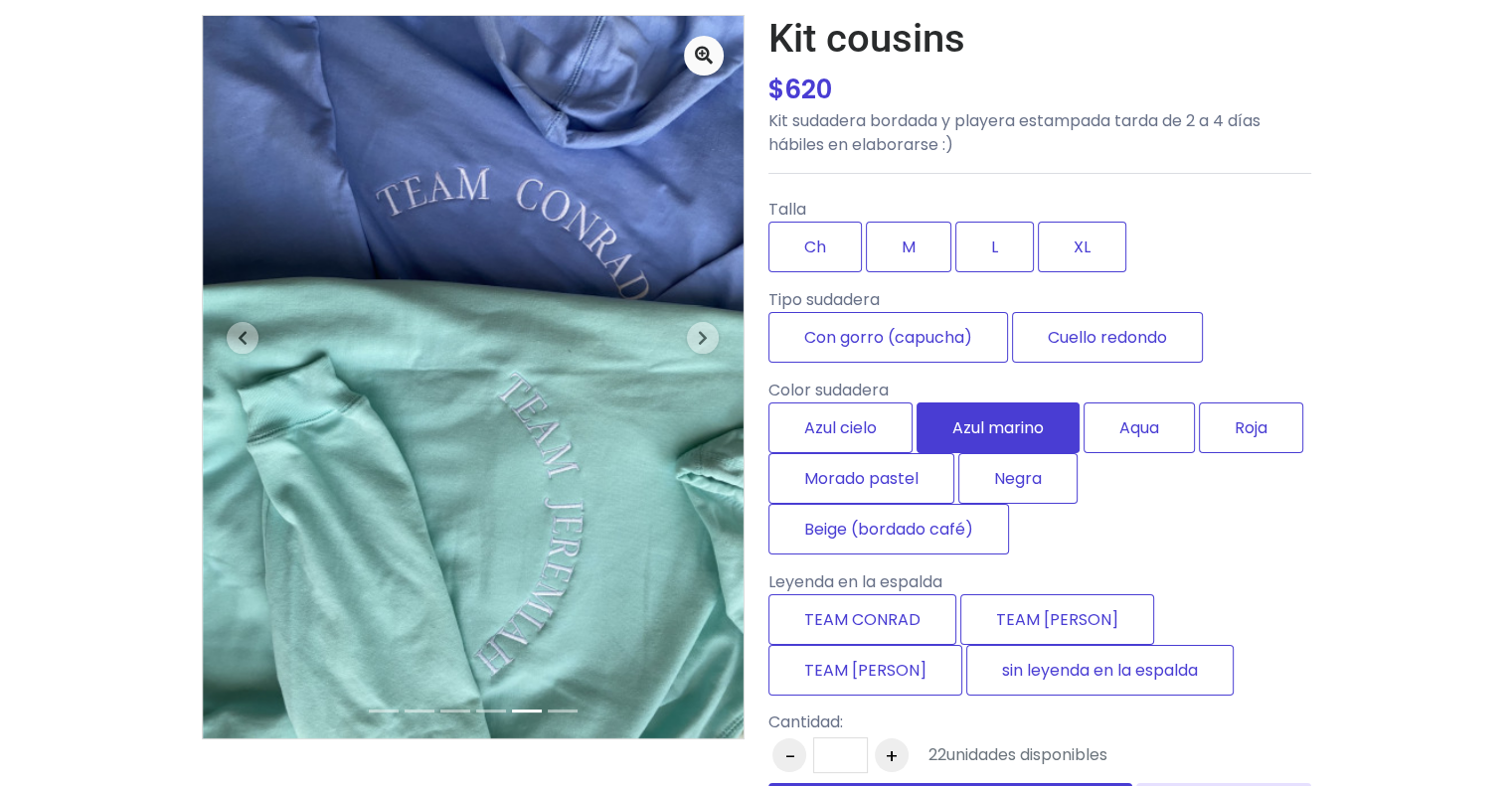 click on "Azul marino" at bounding box center (998, 427) 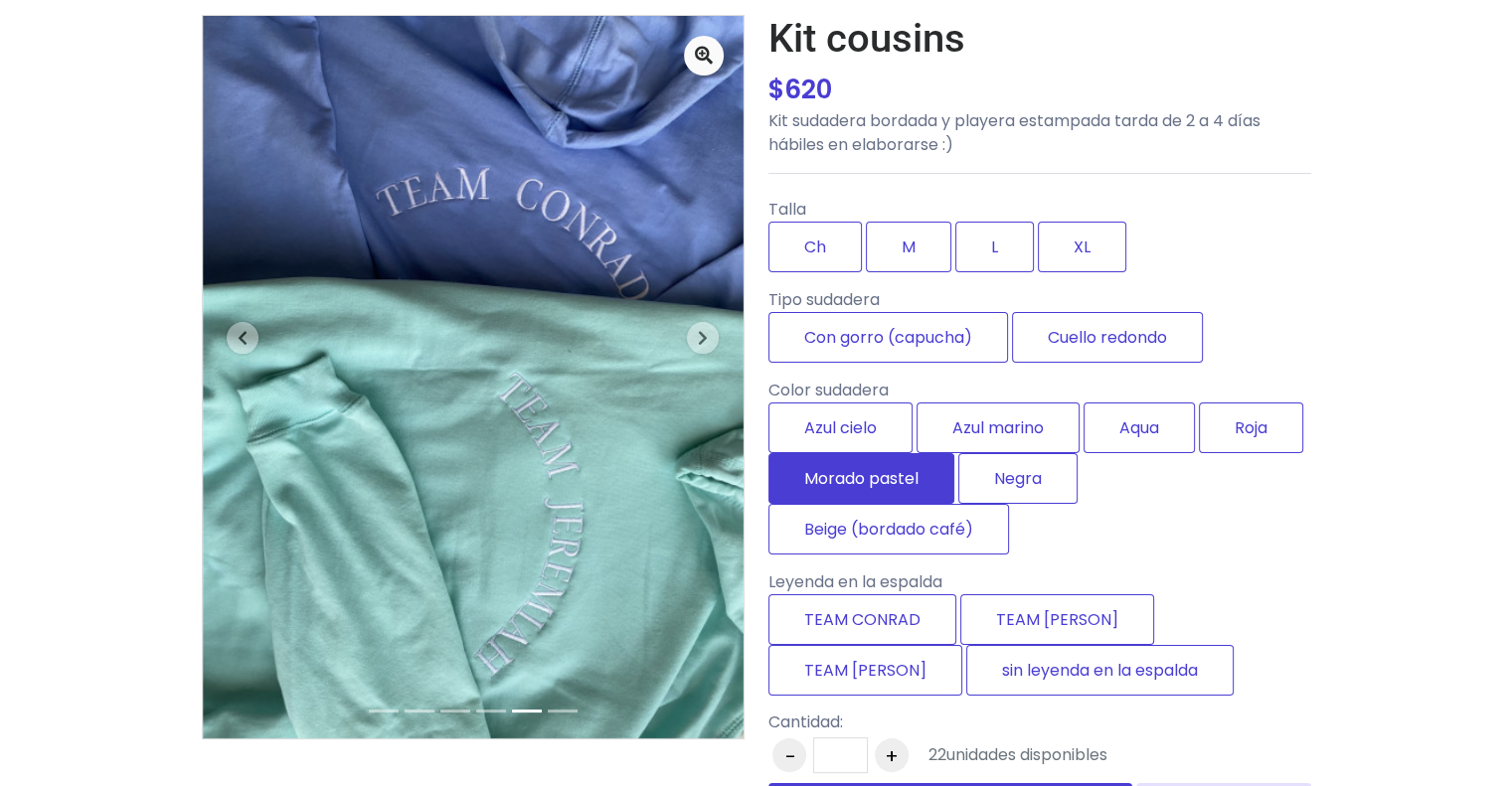 click on "Morado pastel" at bounding box center [861, 478] 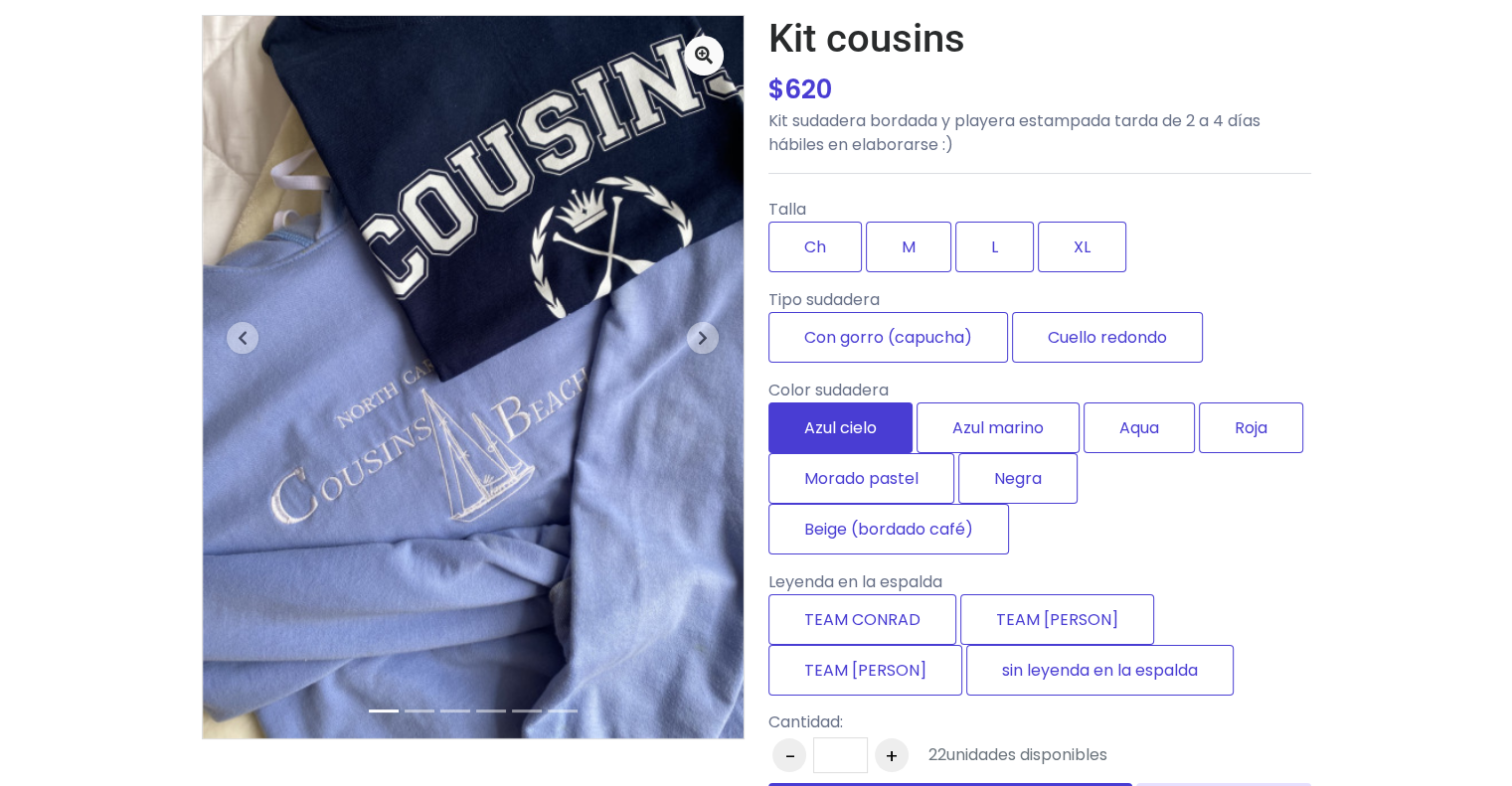click on "Azul cielo" at bounding box center (840, 427) 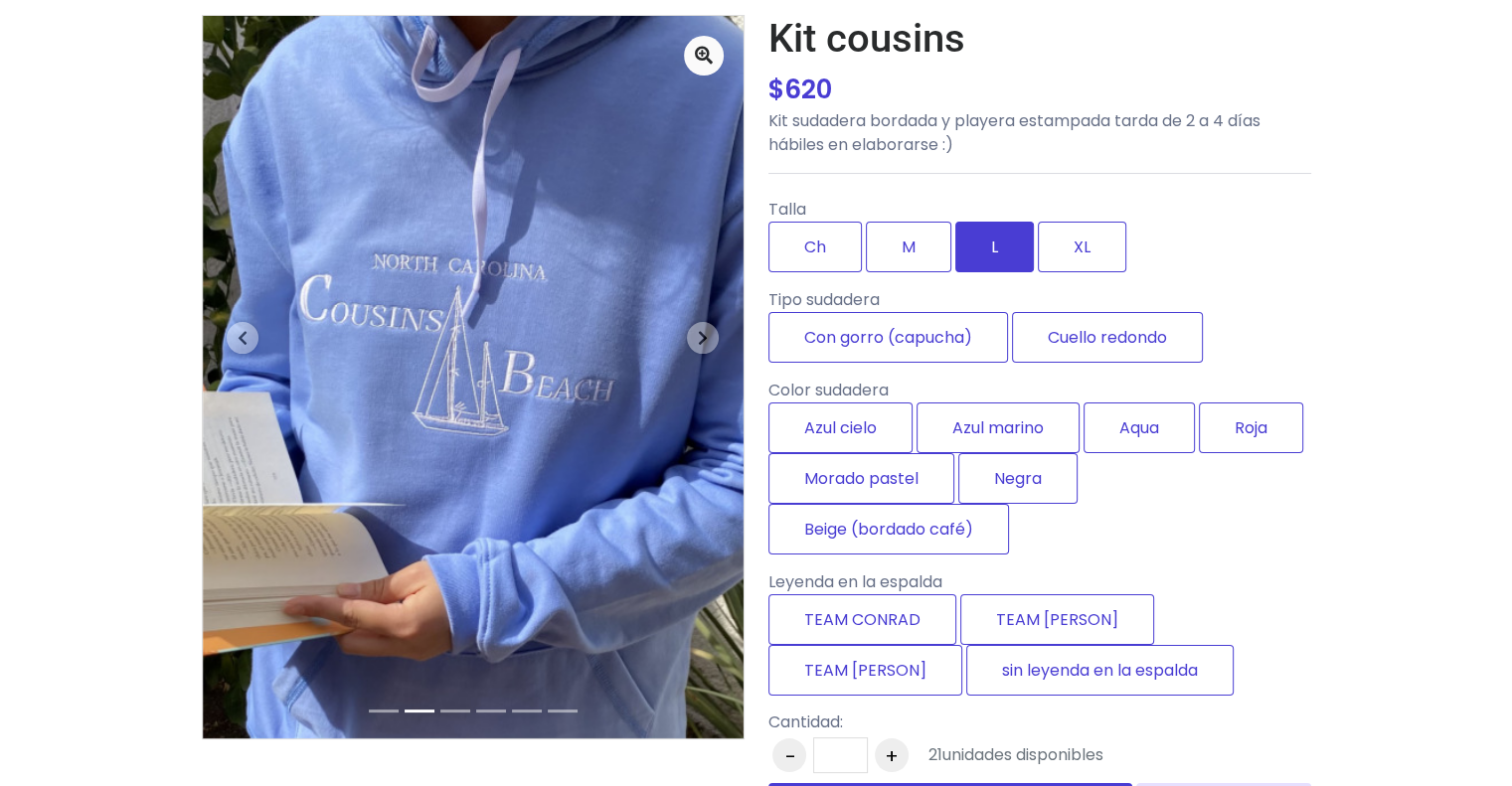 click on "L" at bounding box center (994, 246) 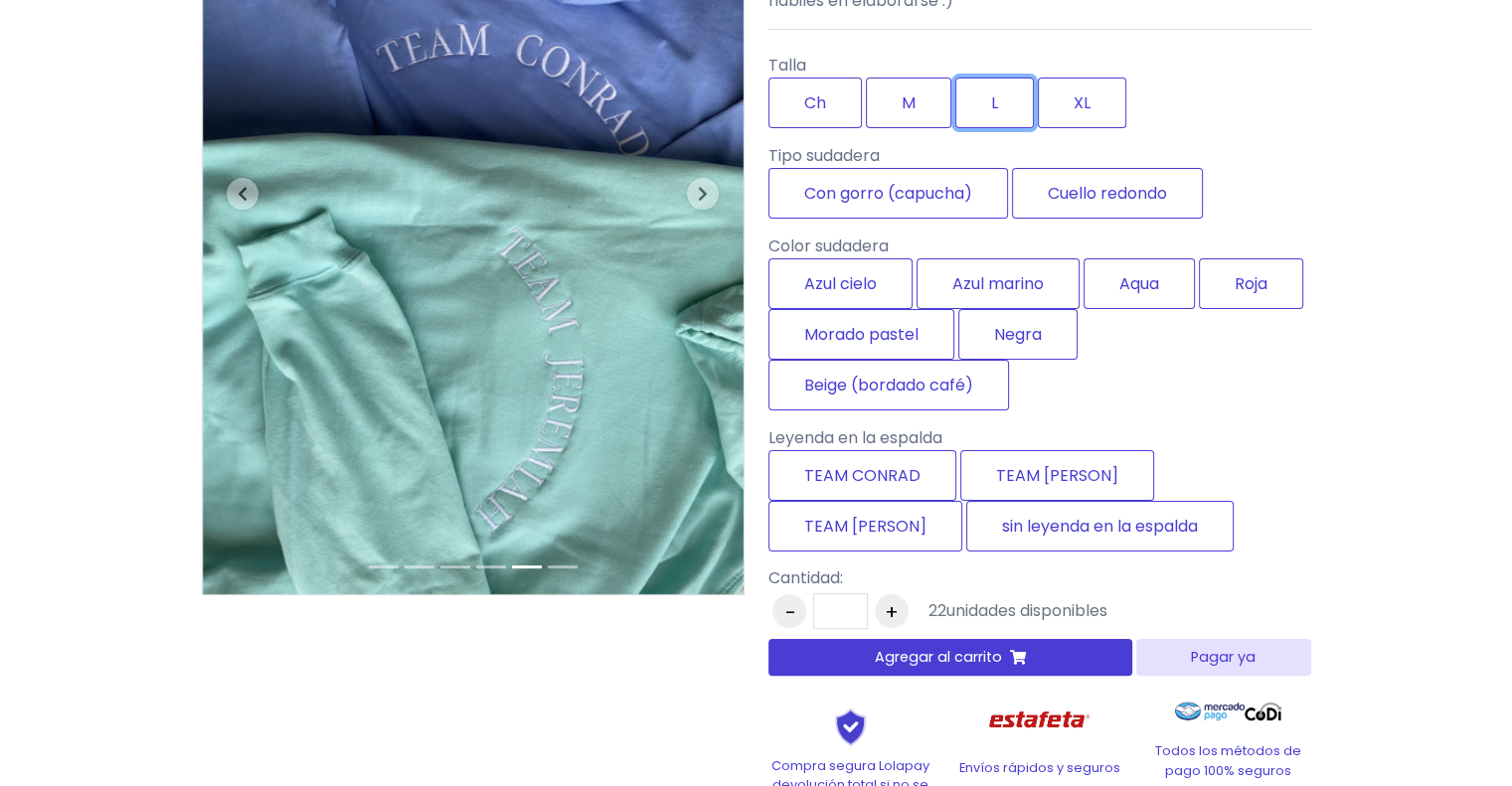 scroll, scrollTop: 274, scrollLeft: 0, axis: vertical 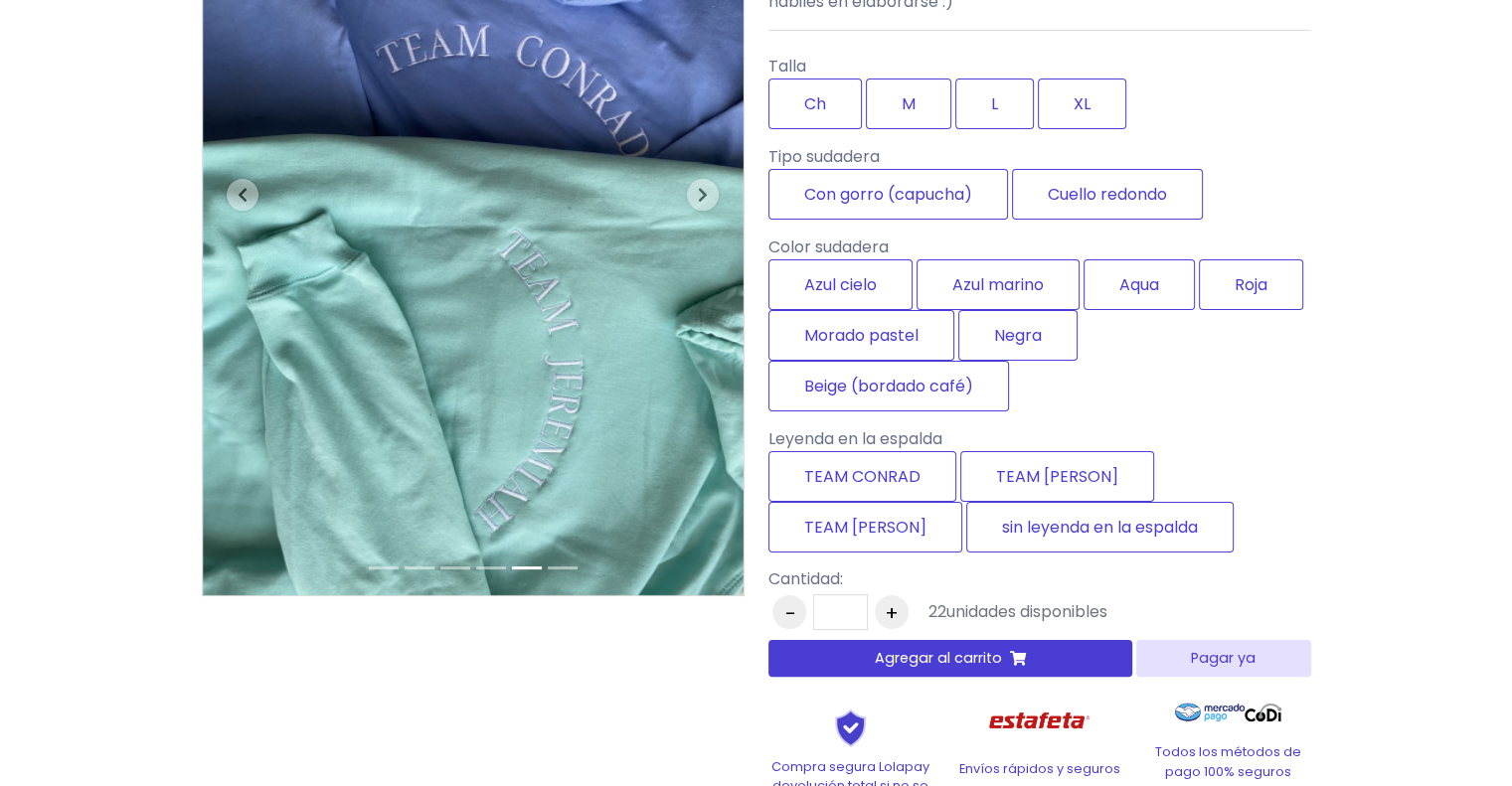 click on "Agregar al carrito" at bounding box center [938, 658] 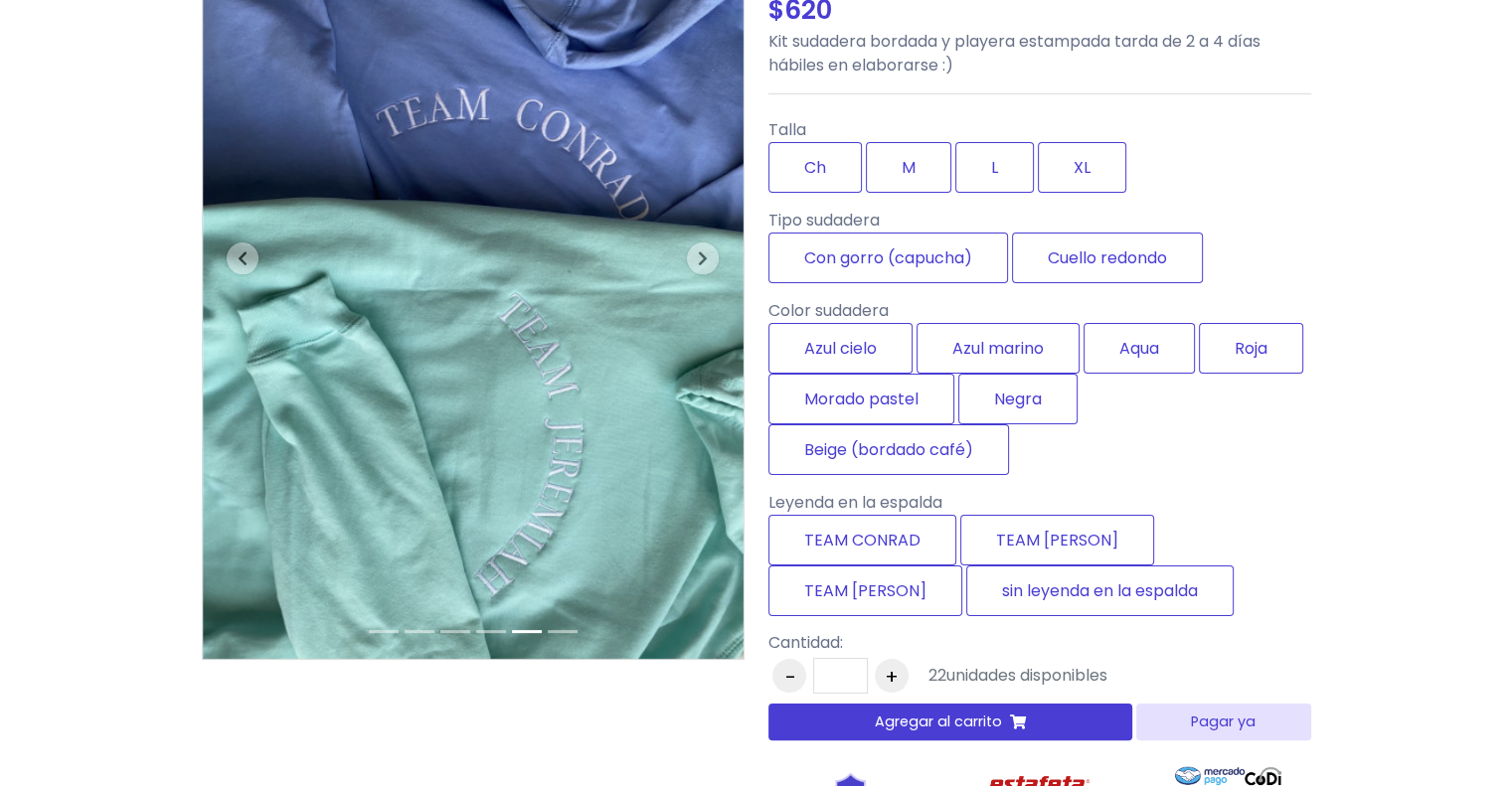 scroll, scrollTop: 0, scrollLeft: 0, axis: both 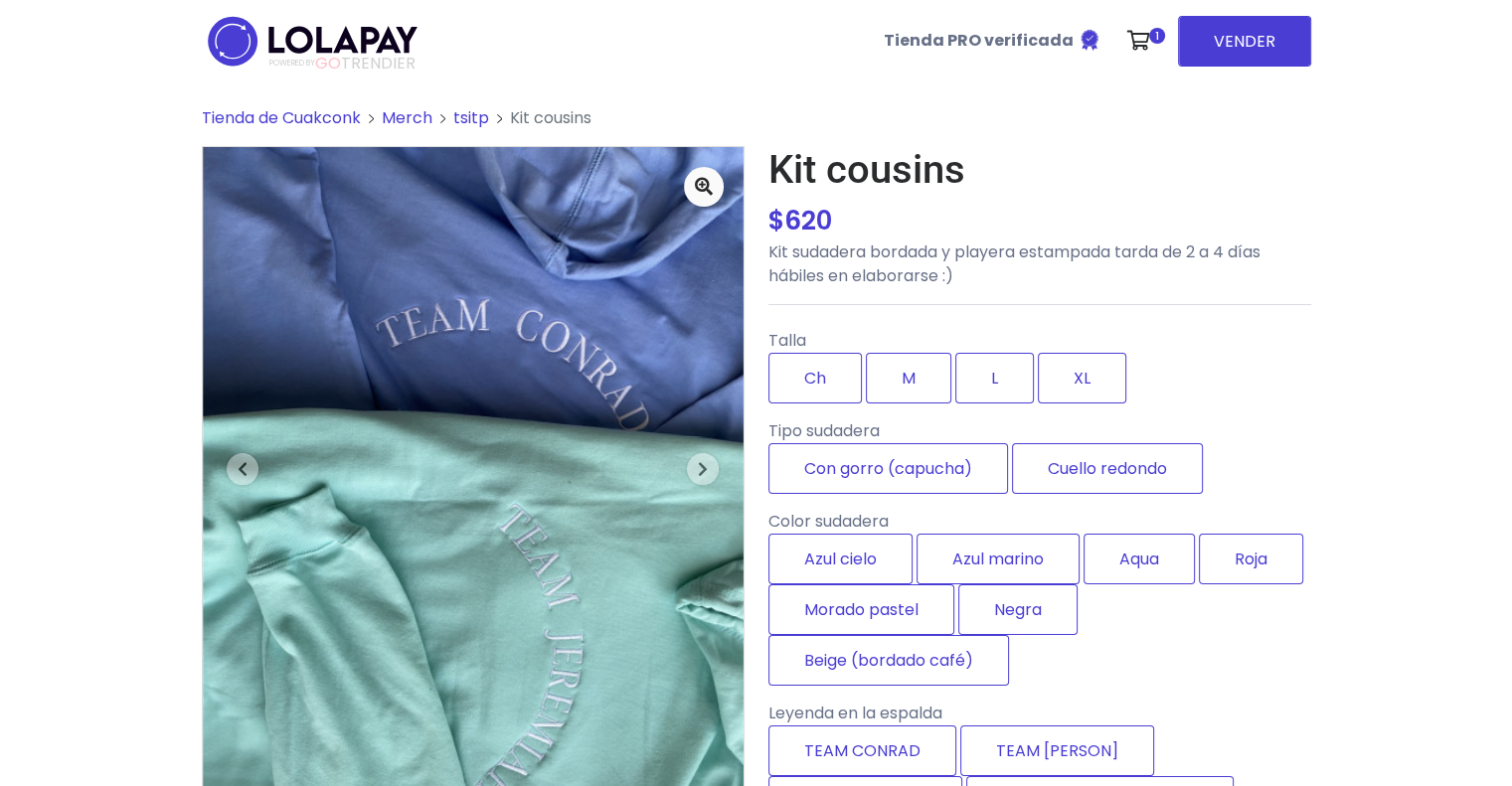 click on "tsitp" at bounding box center [471, 117] 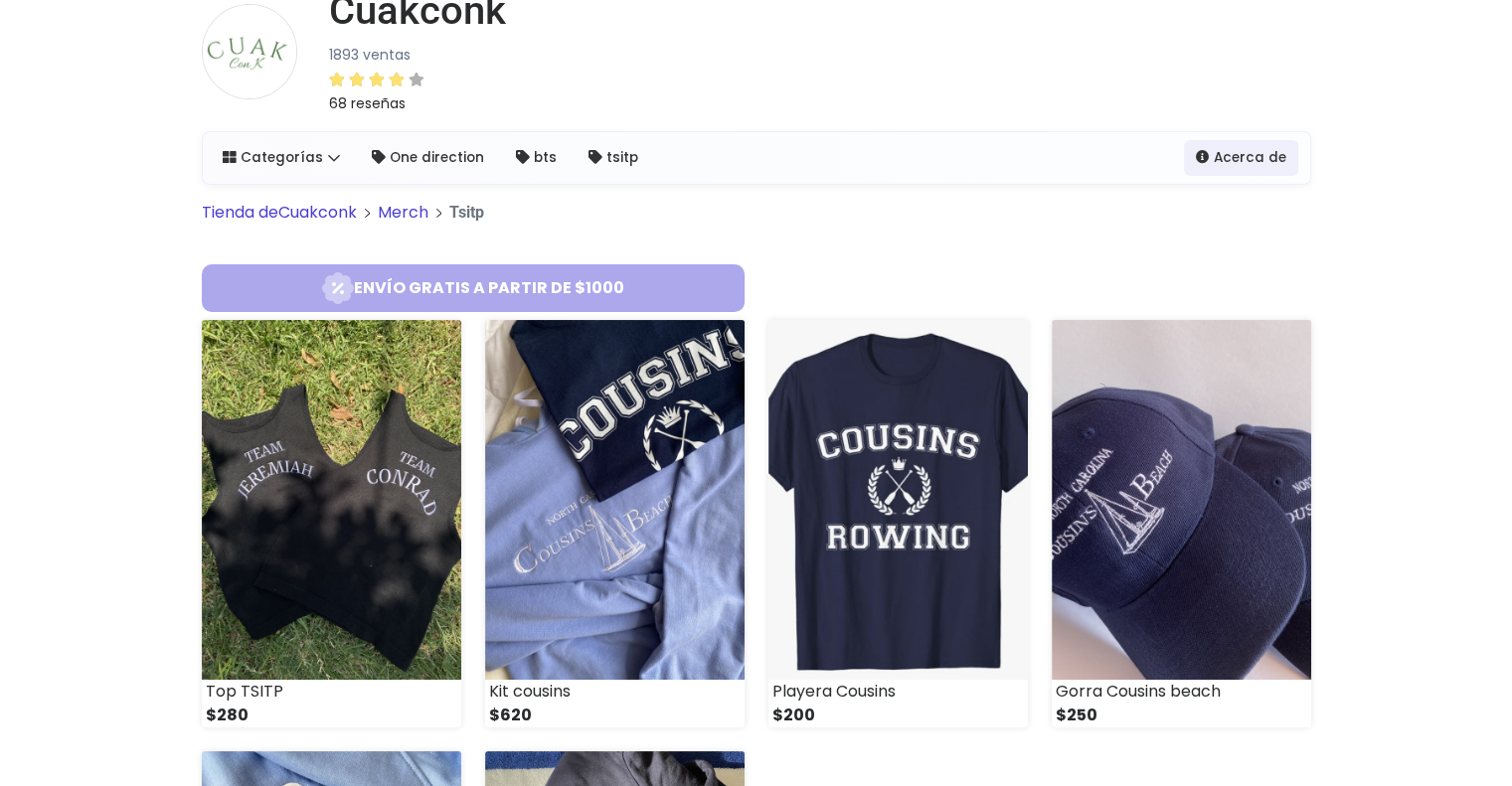 scroll, scrollTop: 91, scrollLeft: 0, axis: vertical 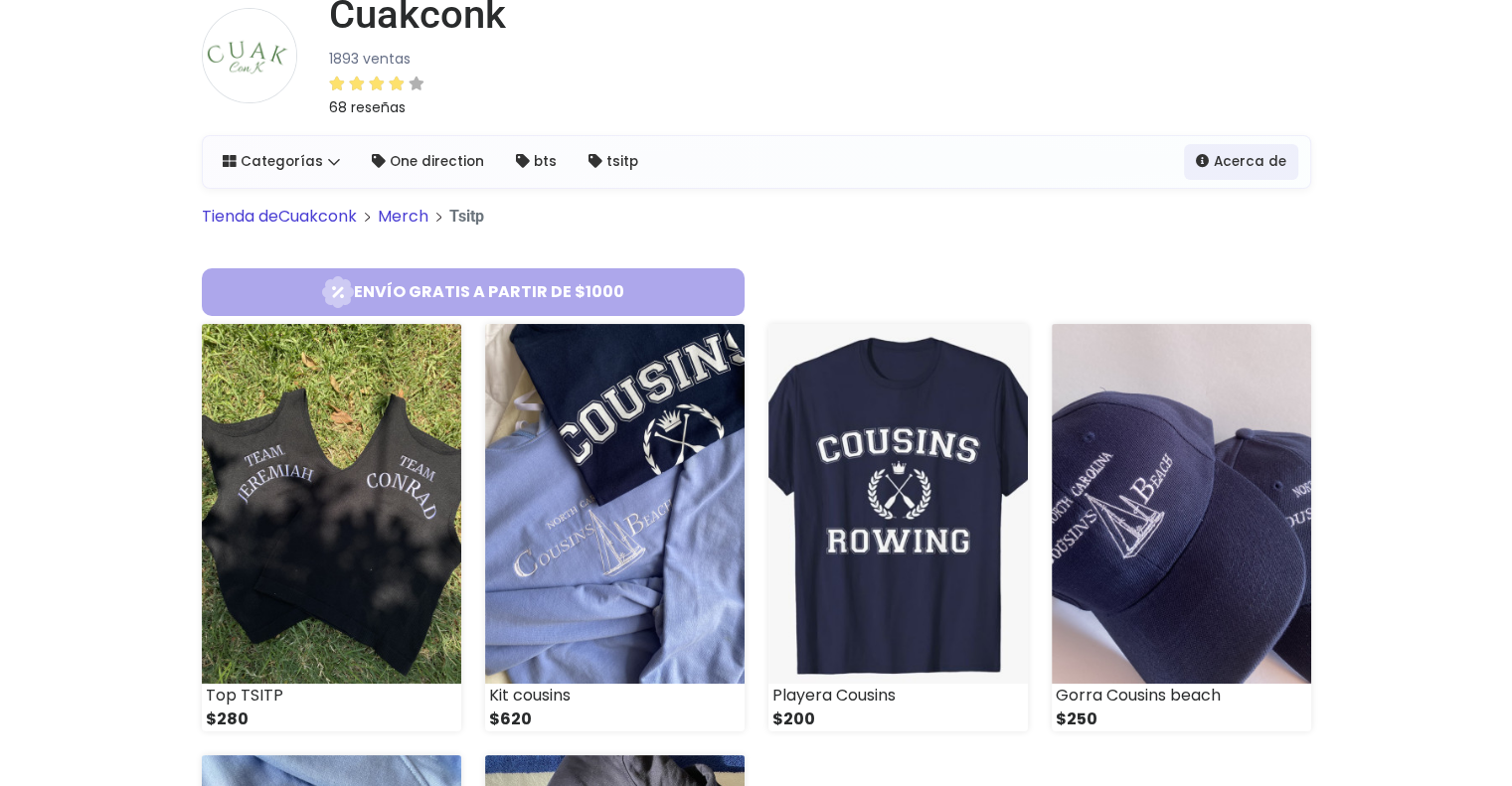 click on "Merch" at bounding box center [403, 216] 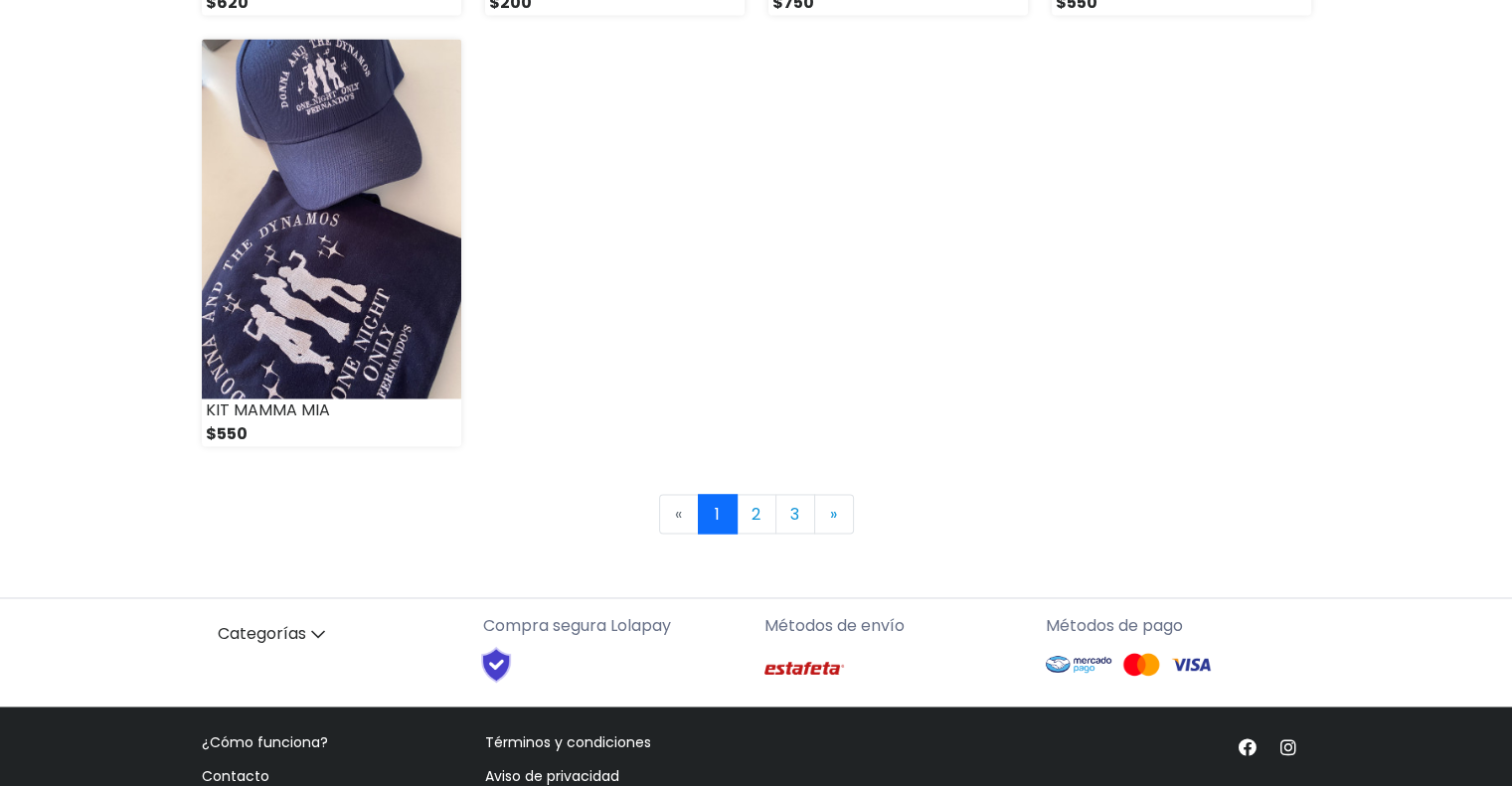 scroll, scrollTop: 2967, scrollLeft: 0, axis: vertical 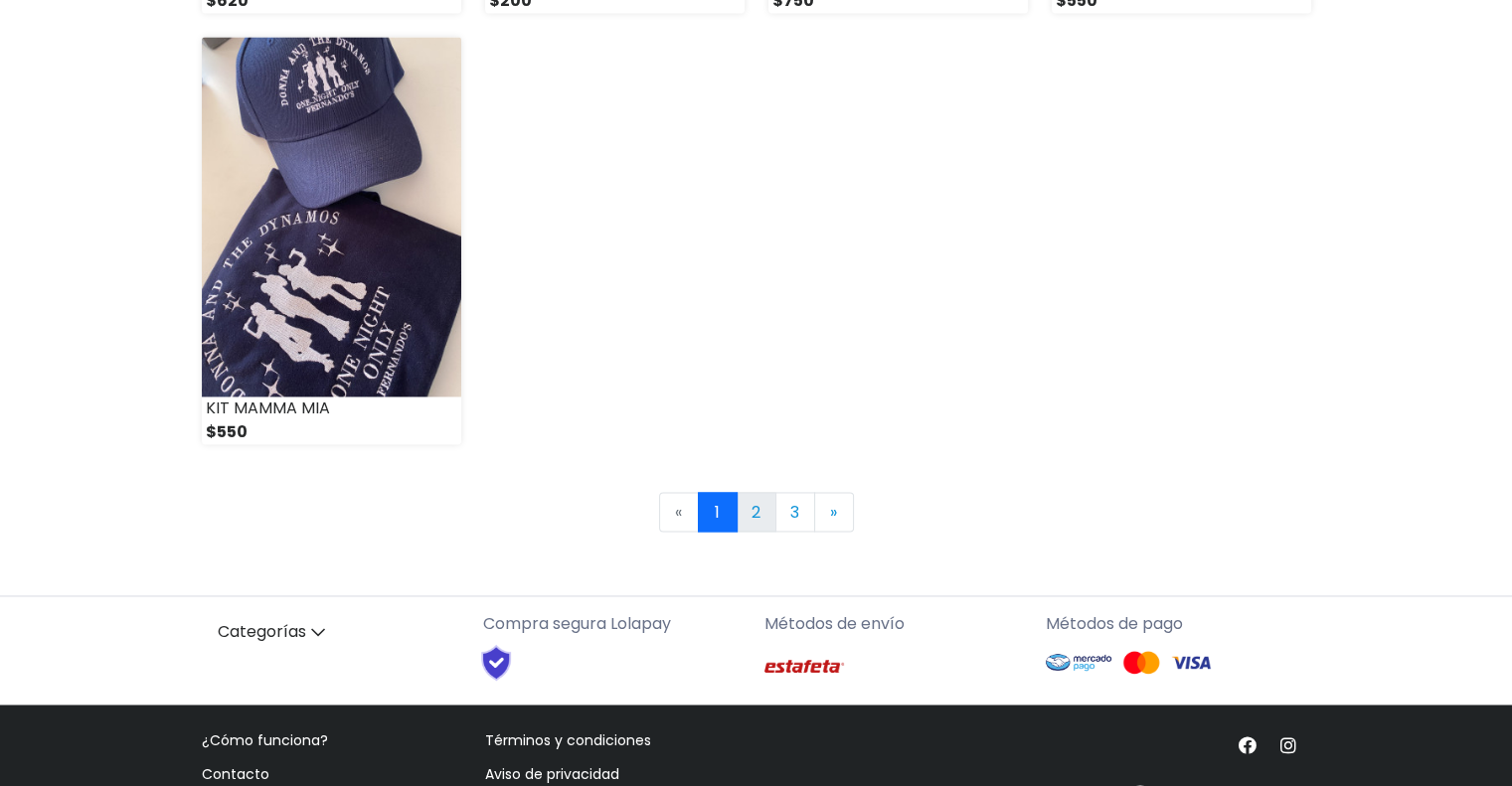 click on "2" at bounding box center [756, 512] 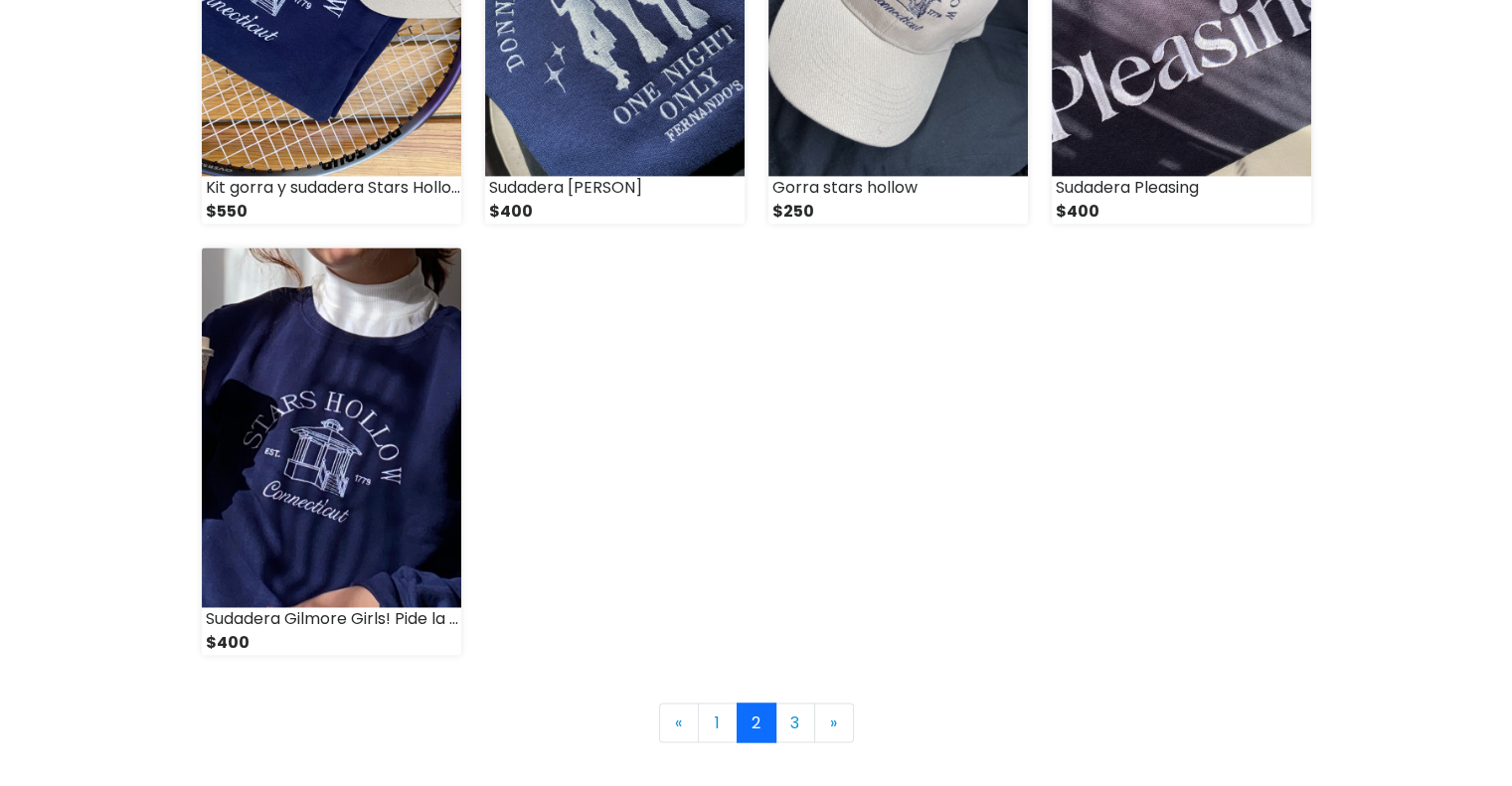 scroll, scrollTop: 2757, scrollLeft: 0, axis: vertical 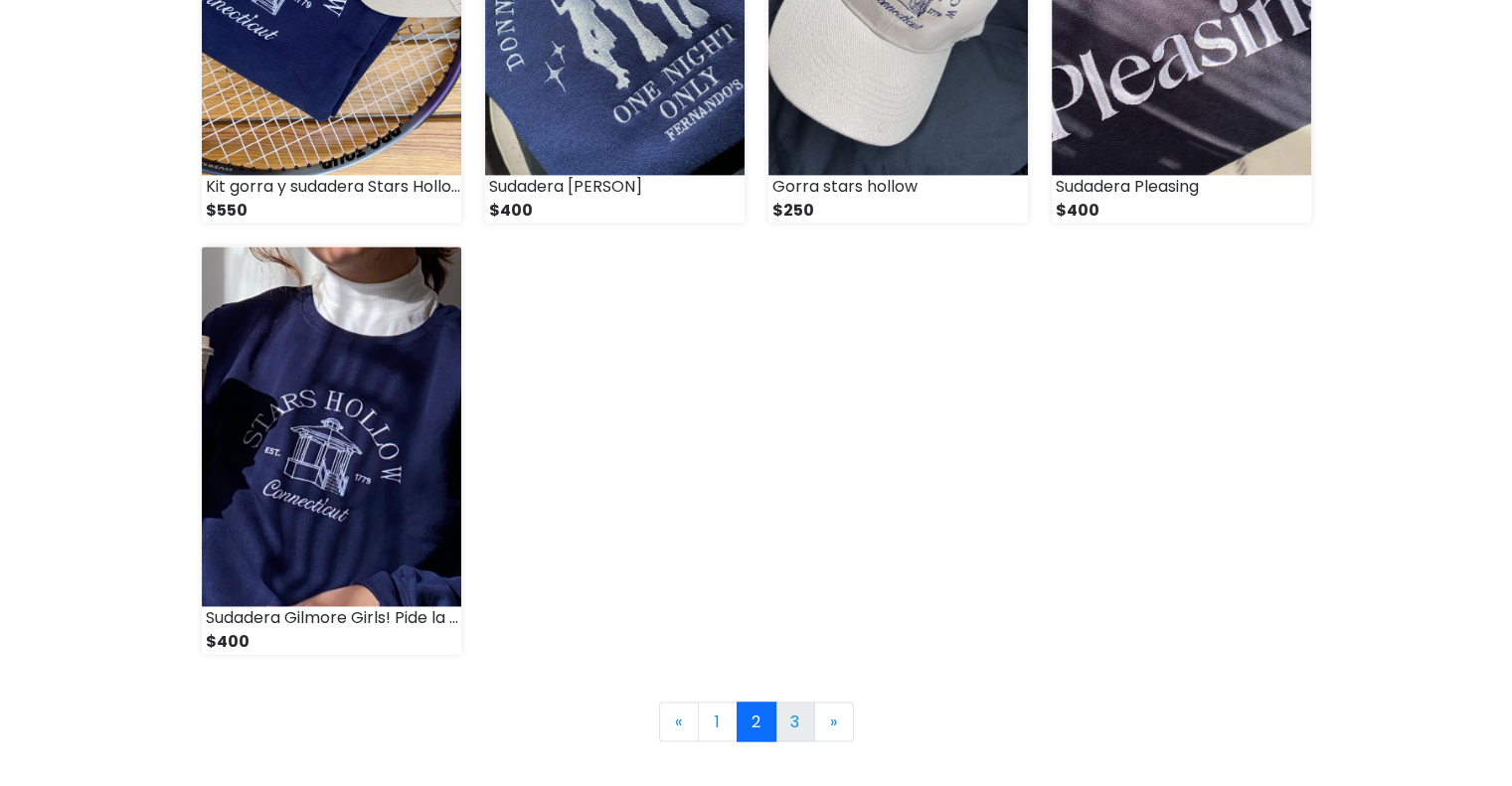 click on "3" at bounding box center [795, 721] 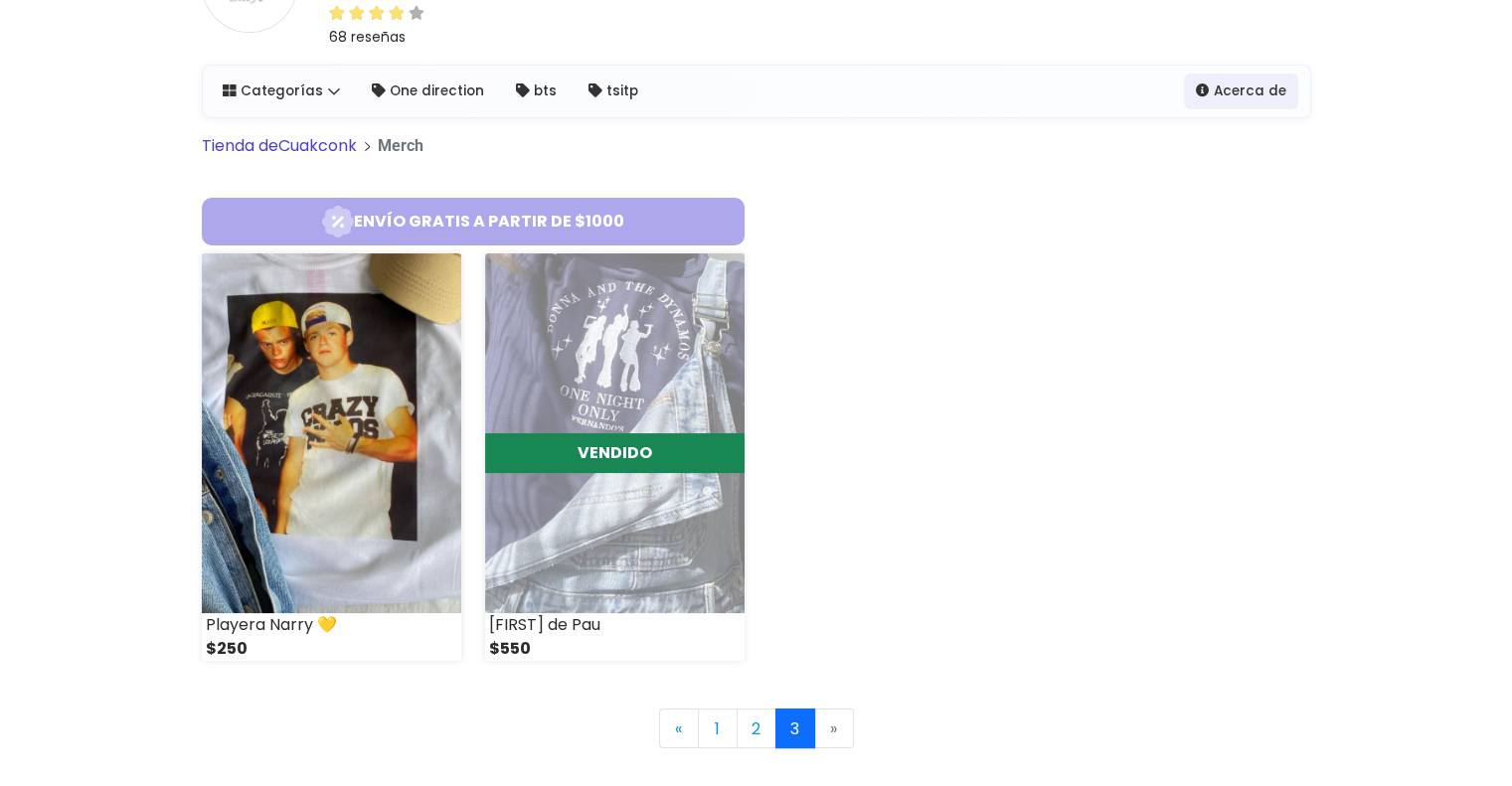 scroll, scrollTop: 468, scrollLeft: 0, axis: vertical 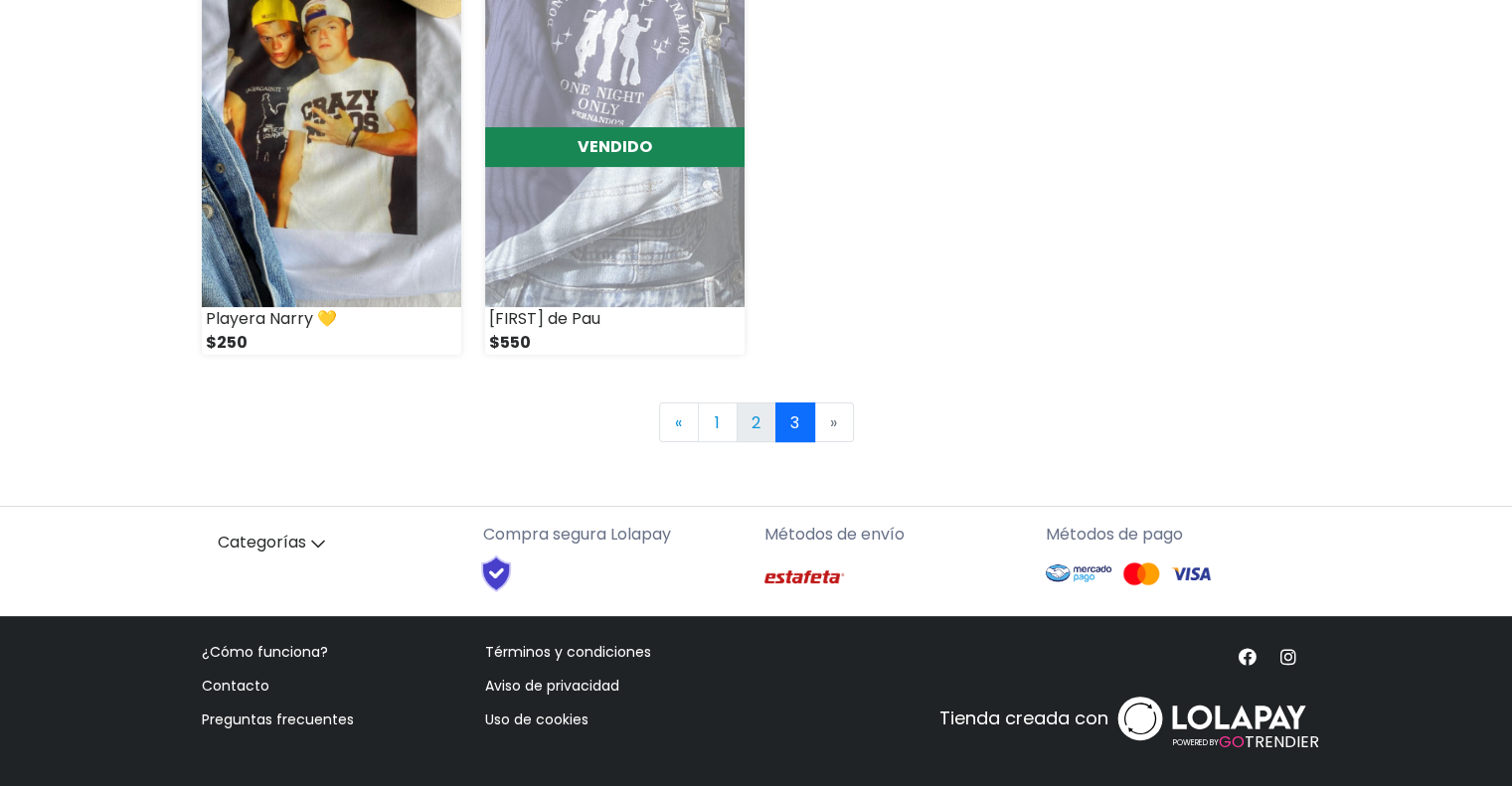 click on "2" at bounding box center (756, 422) 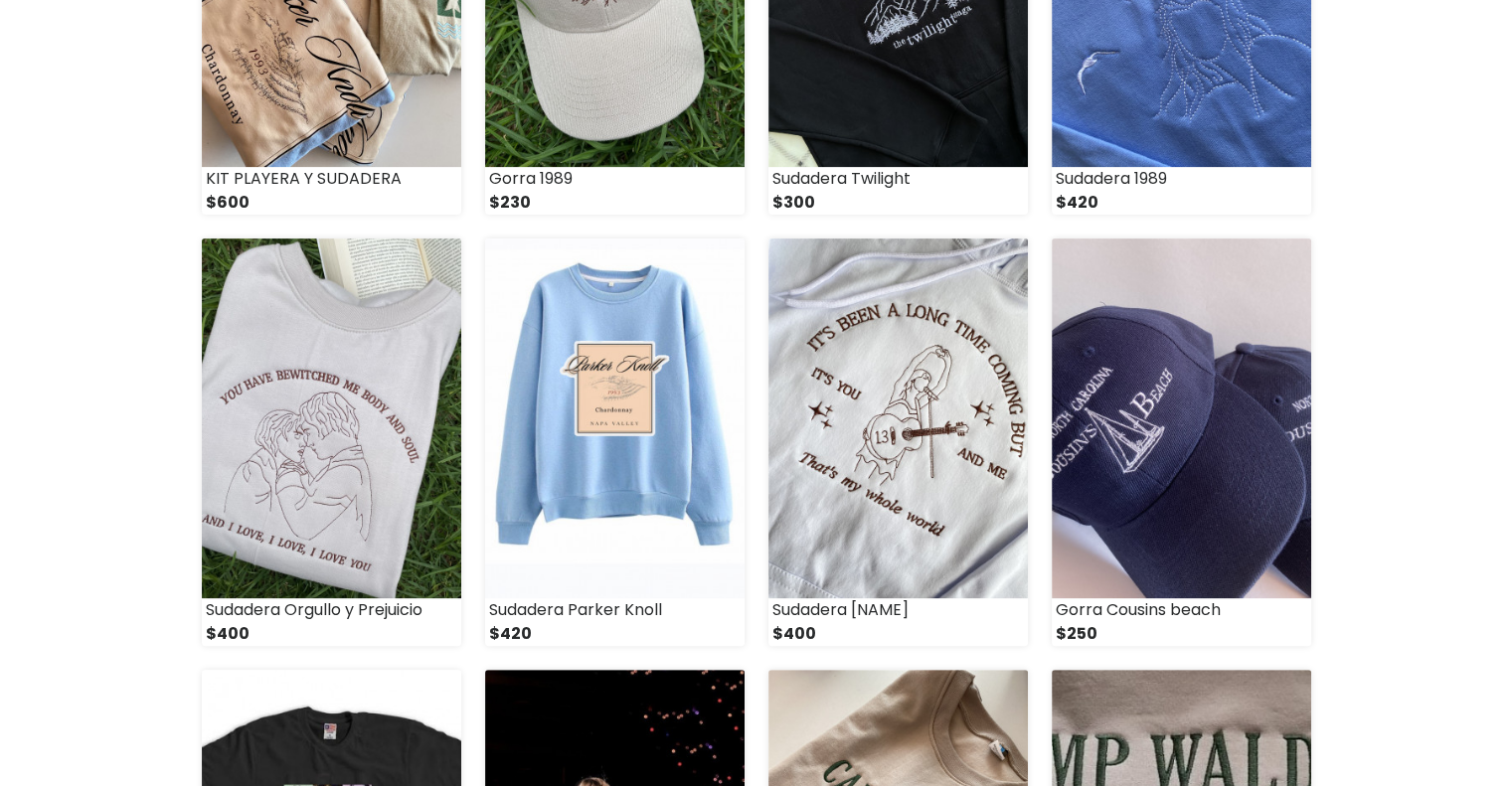 scroll, scrollTop: 608, scrollLeft: 0, axis: vertical 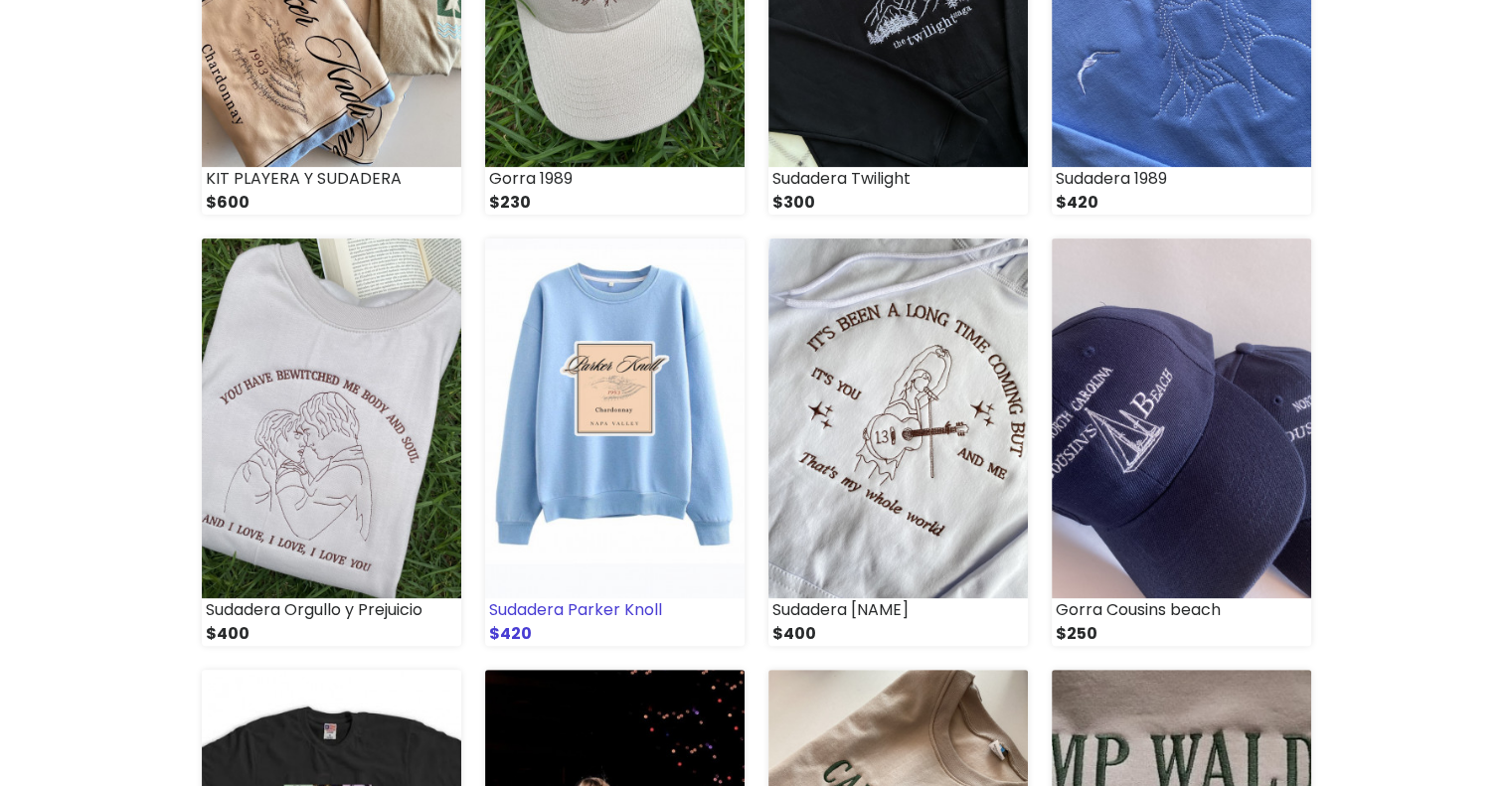 click at bounding box center (614, 418) 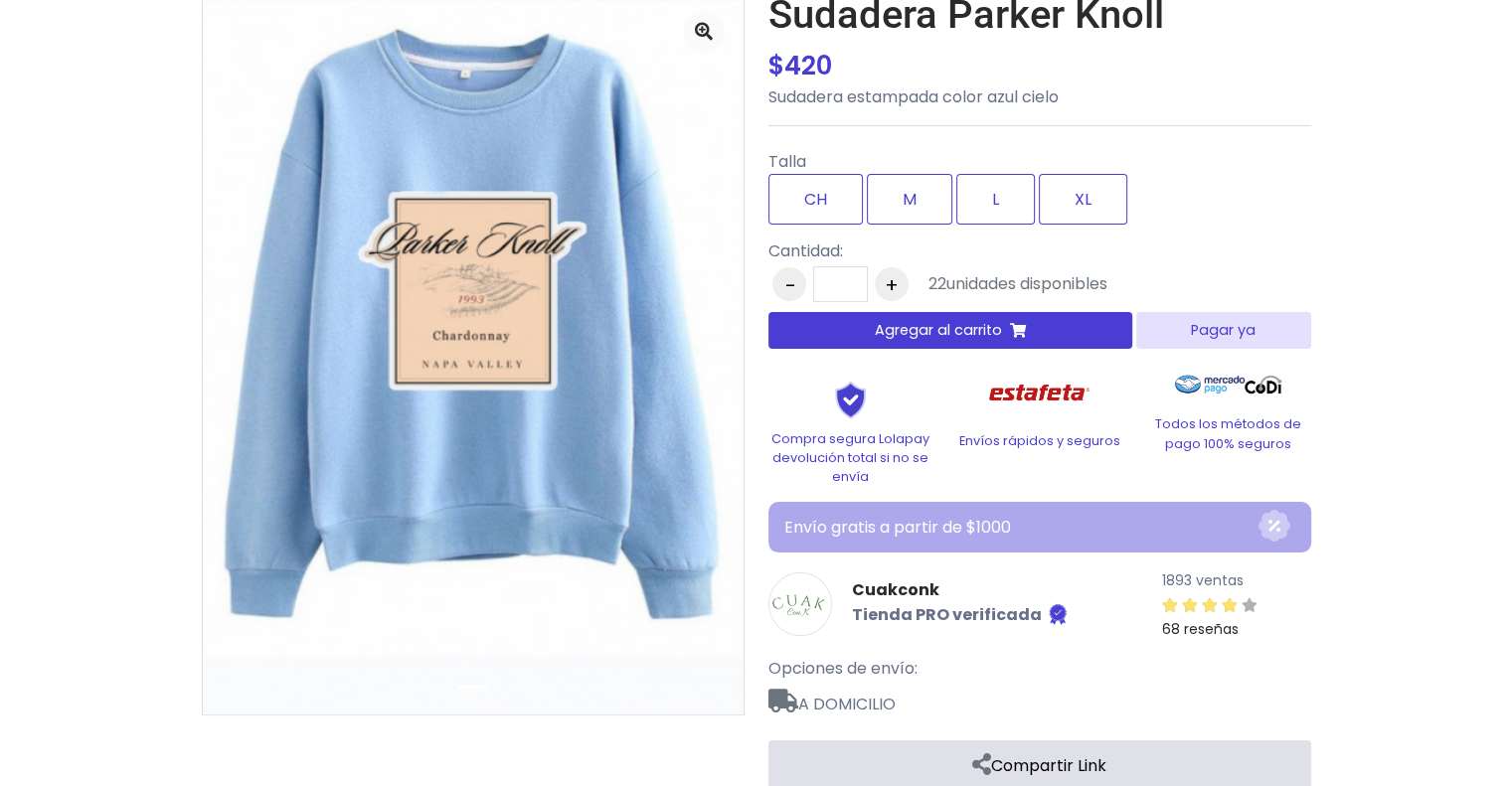 scroll, scrollTop: 0, scrollLeft: 0, axis: both 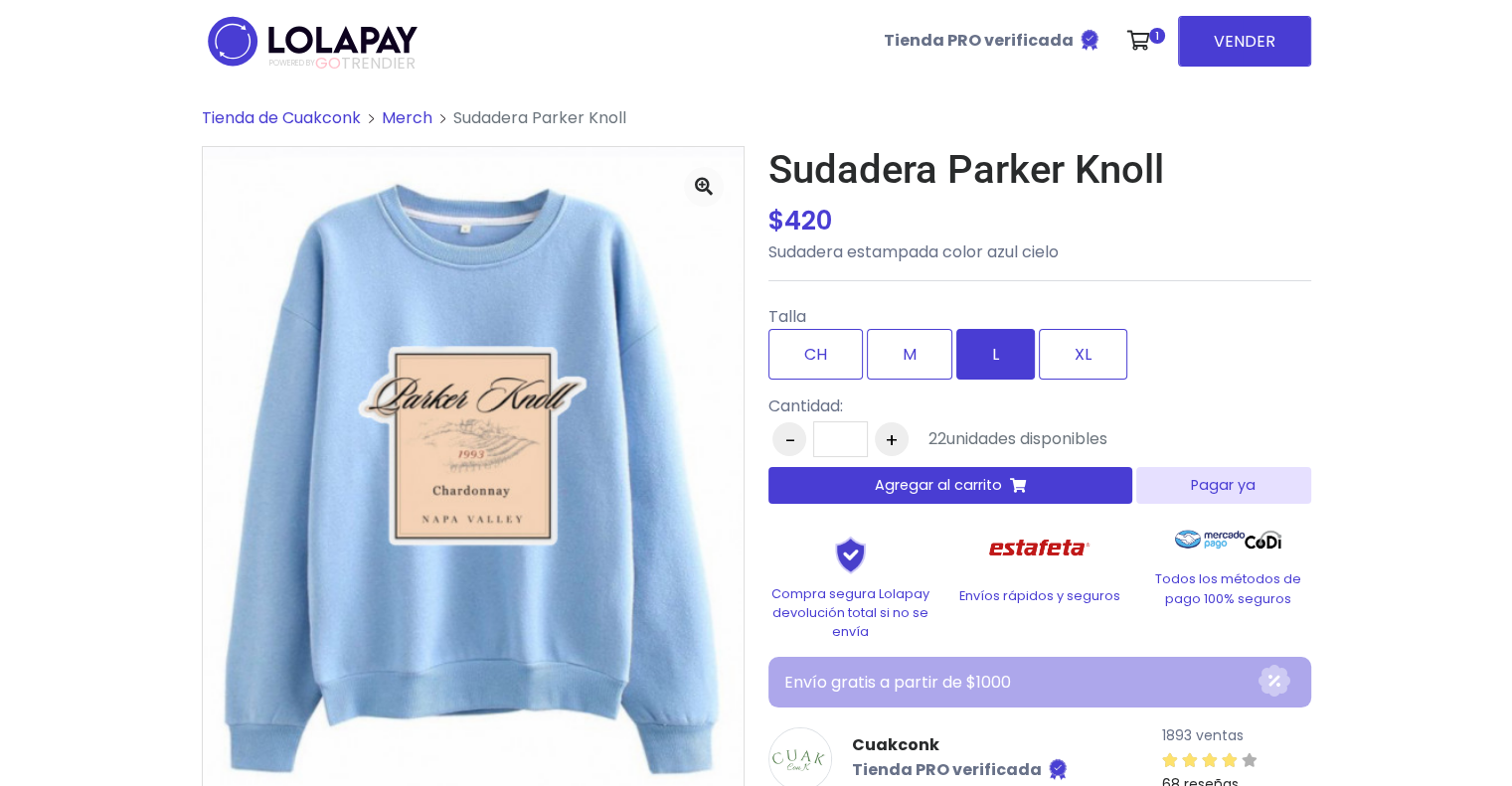 click on "L" at bounding box center [995, 354] 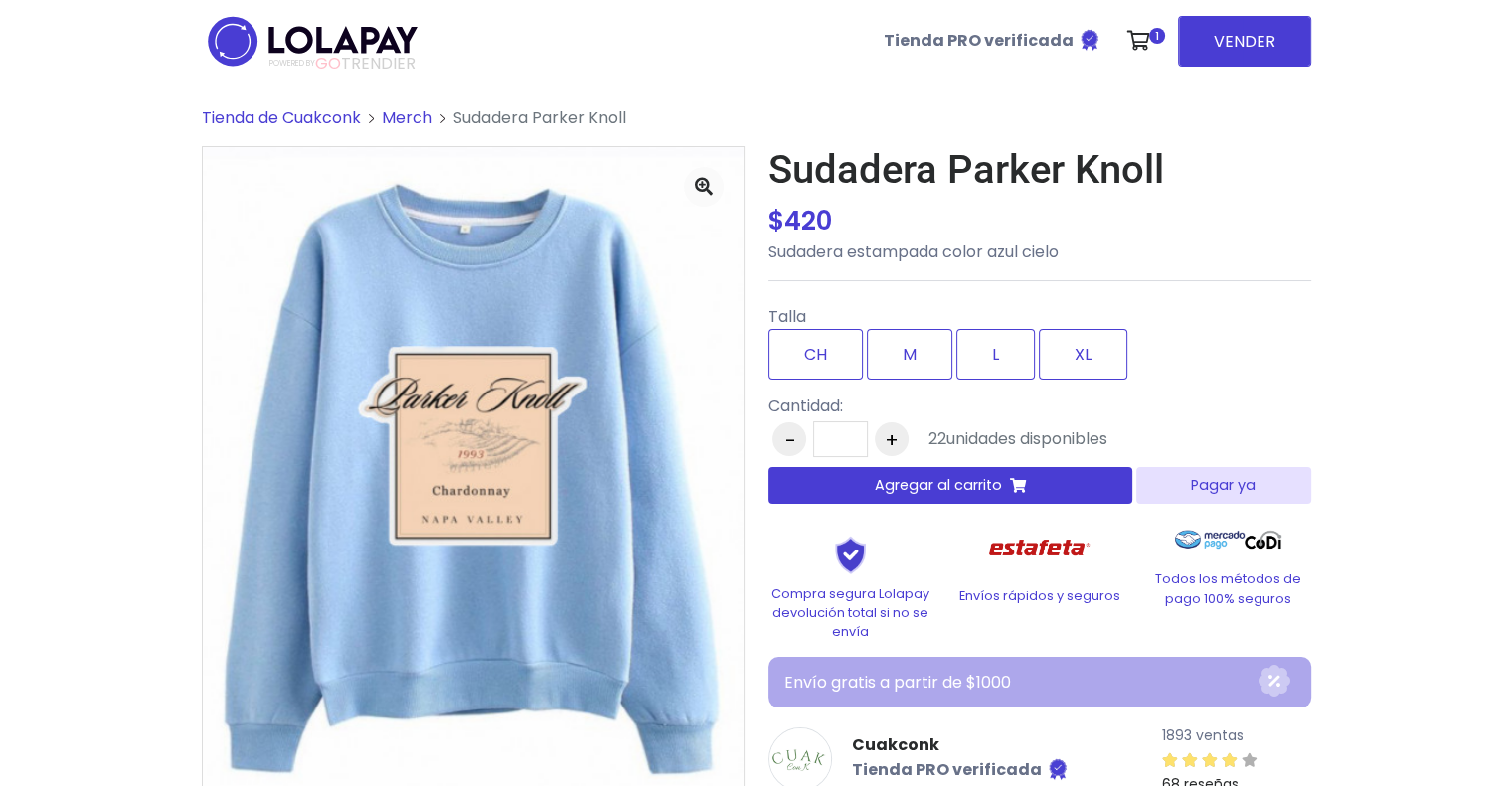 click on "Agregar al carrito" at bounding box center (950, 485) 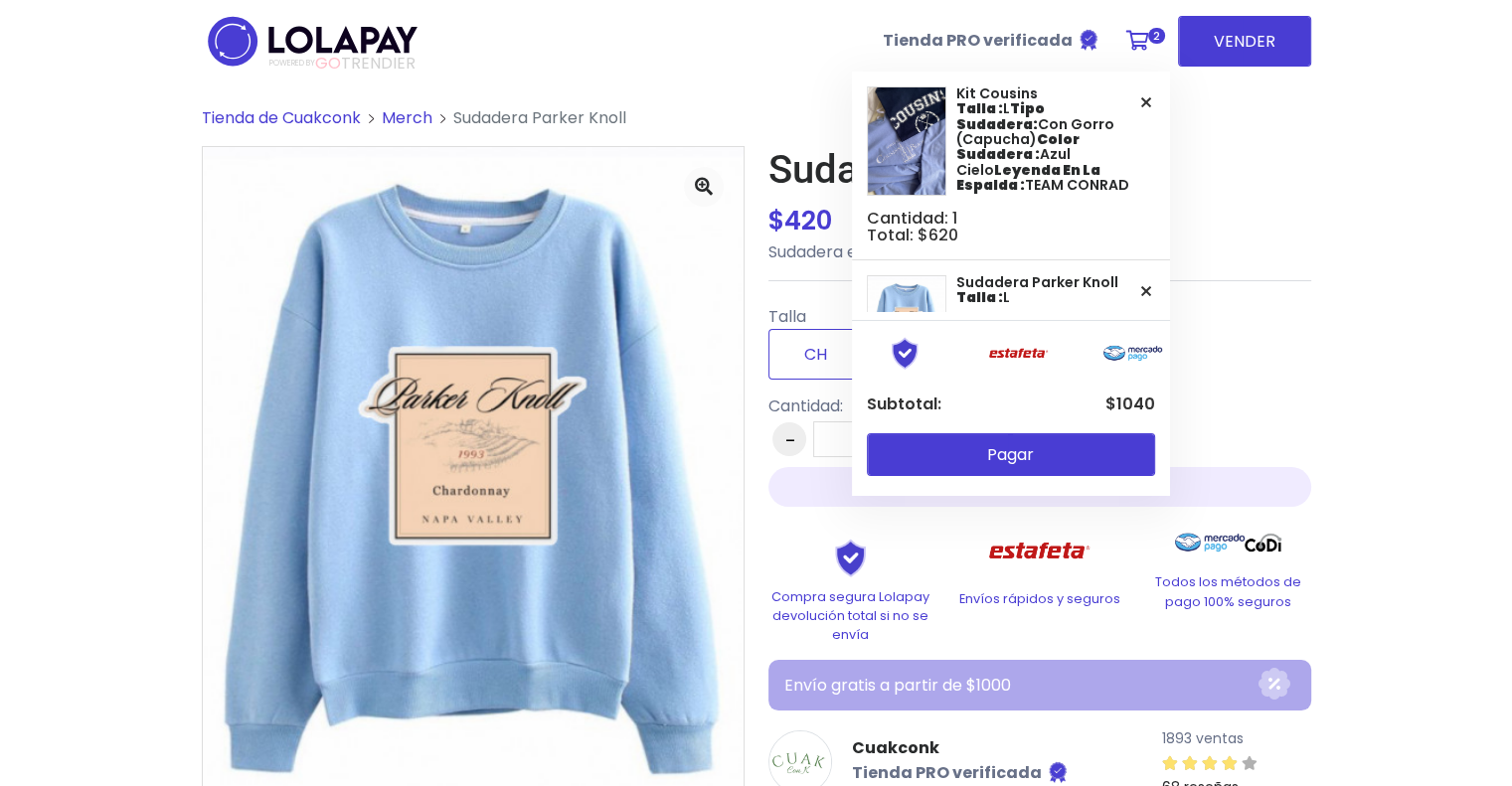 click at bounding box center [1137, 41] 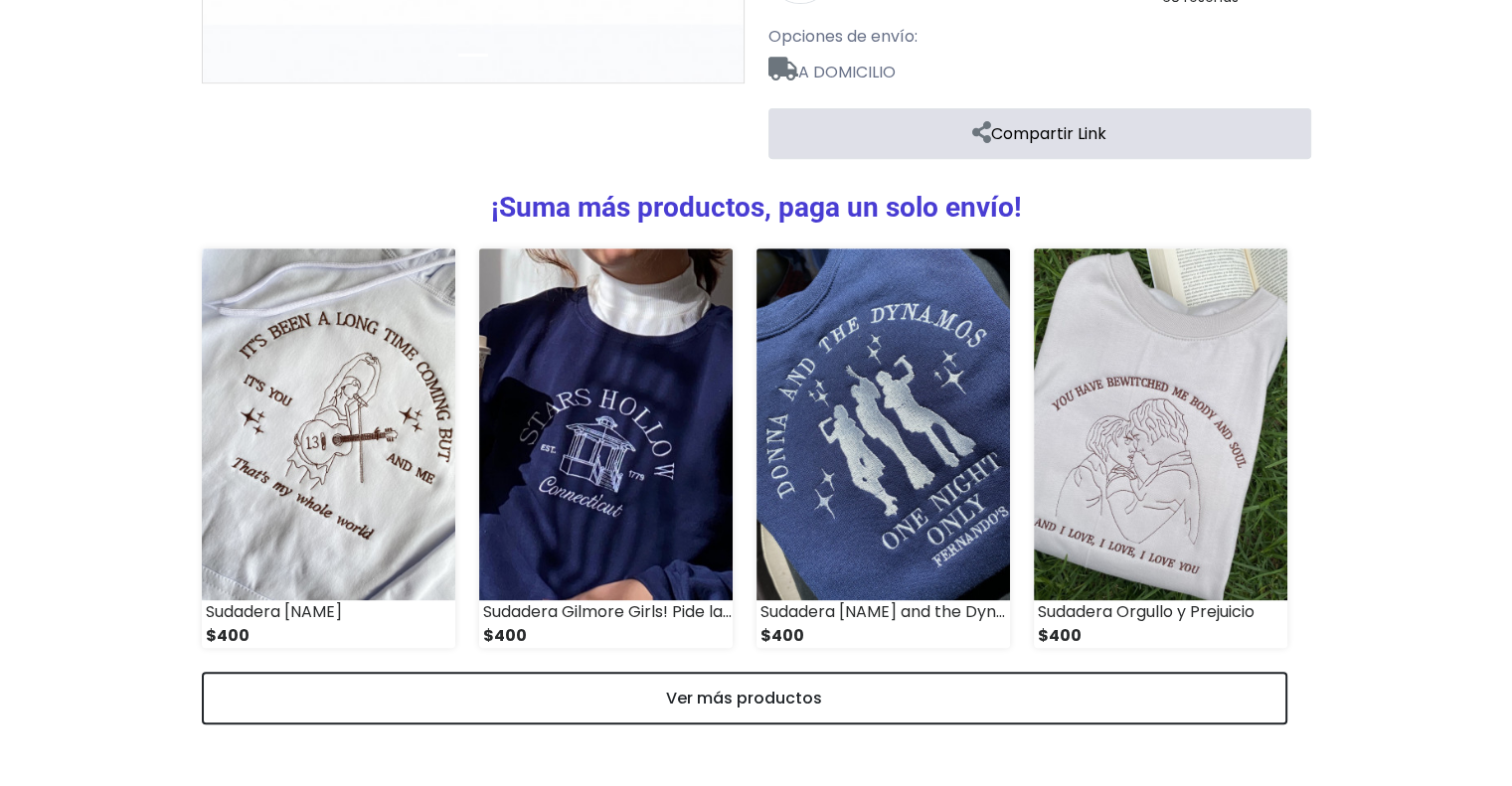 scroll, scrollTop: 791, scrollLeft: 0, axis: vertical 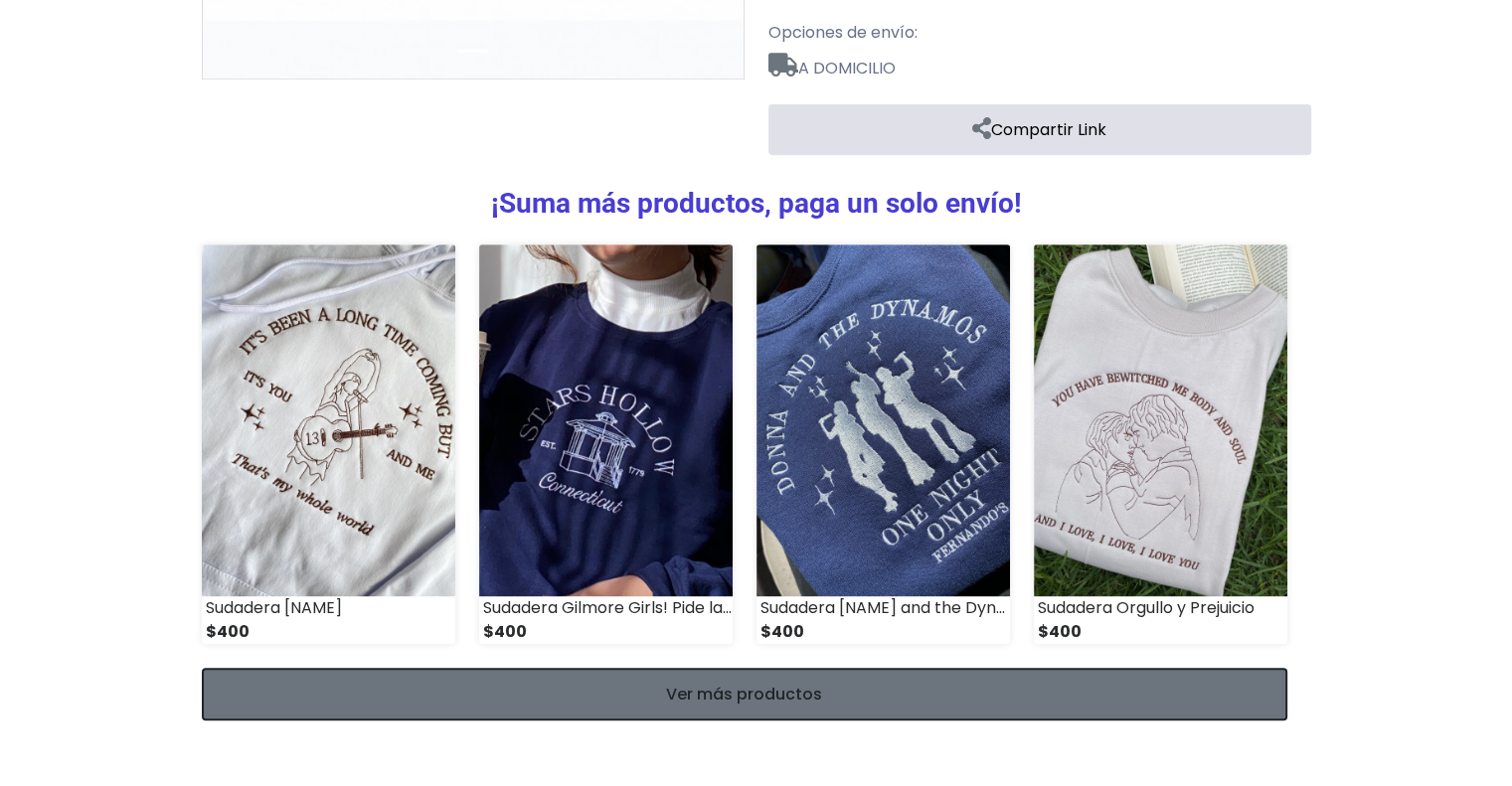 click on "Ver más productos" at bounding box center (745, 694) 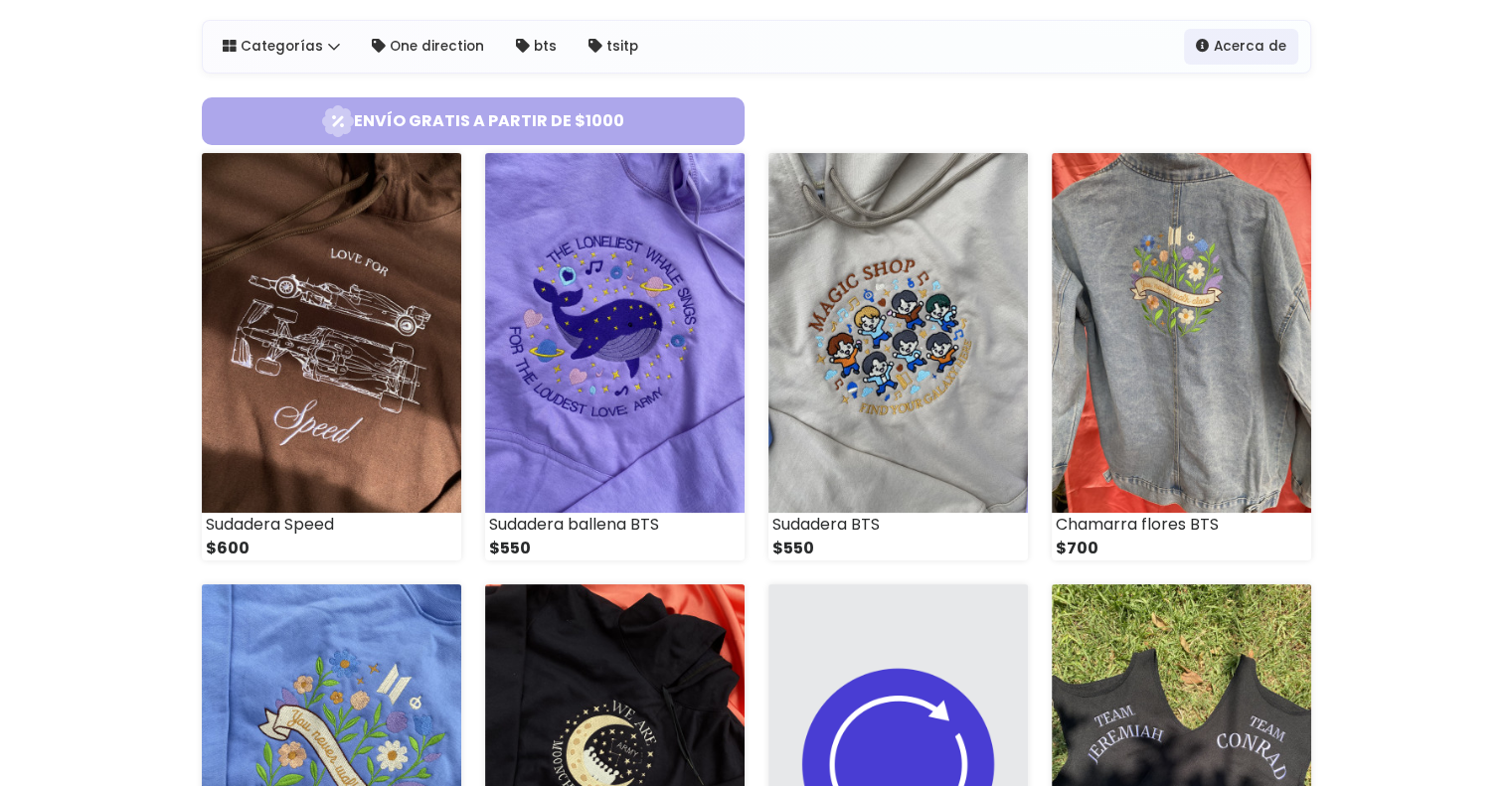scroll, scrollTop: 0, scrollLeft: 0, axis: both 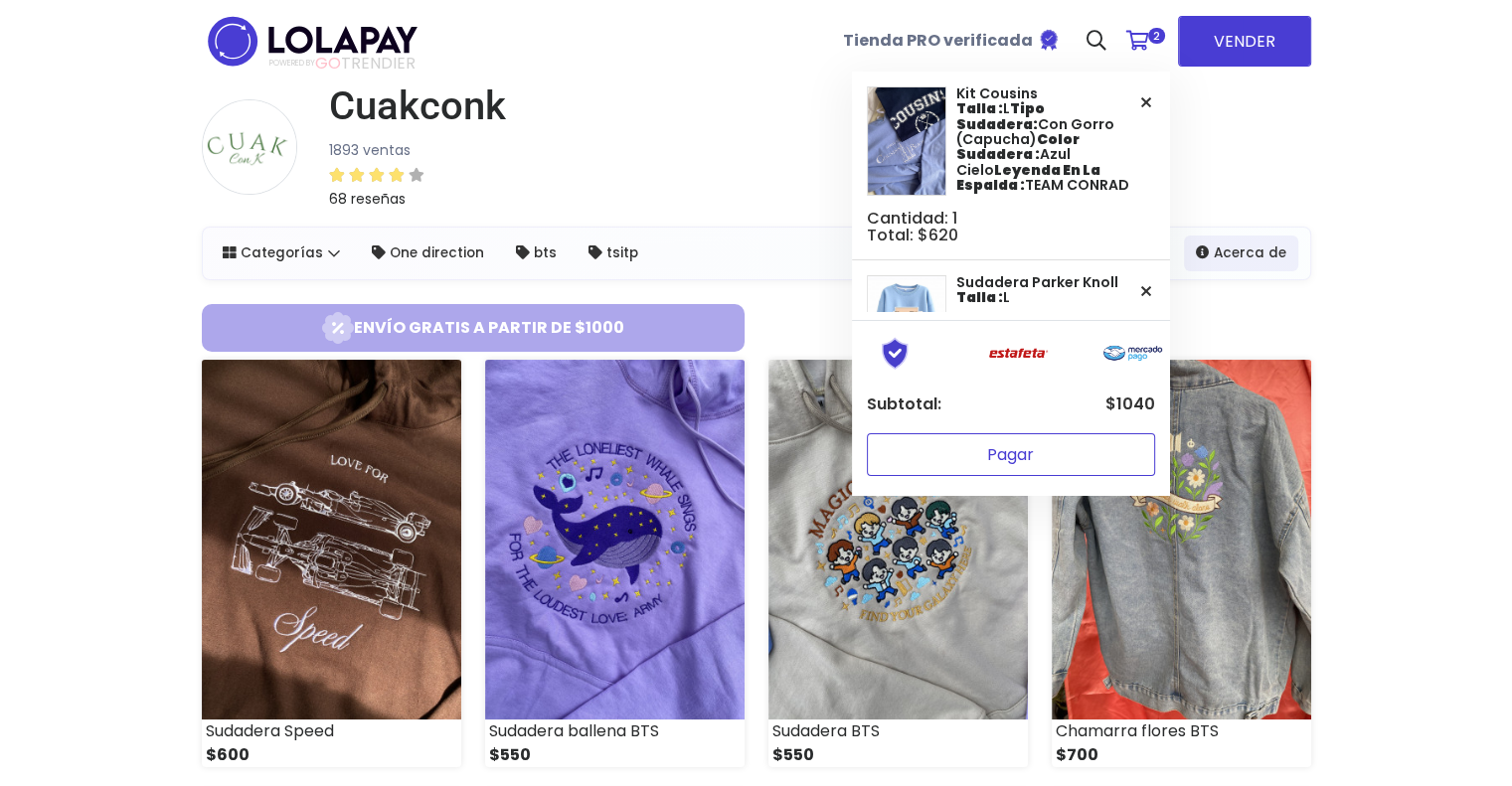 click on "Pagar" at bounding box center (1011, 454) 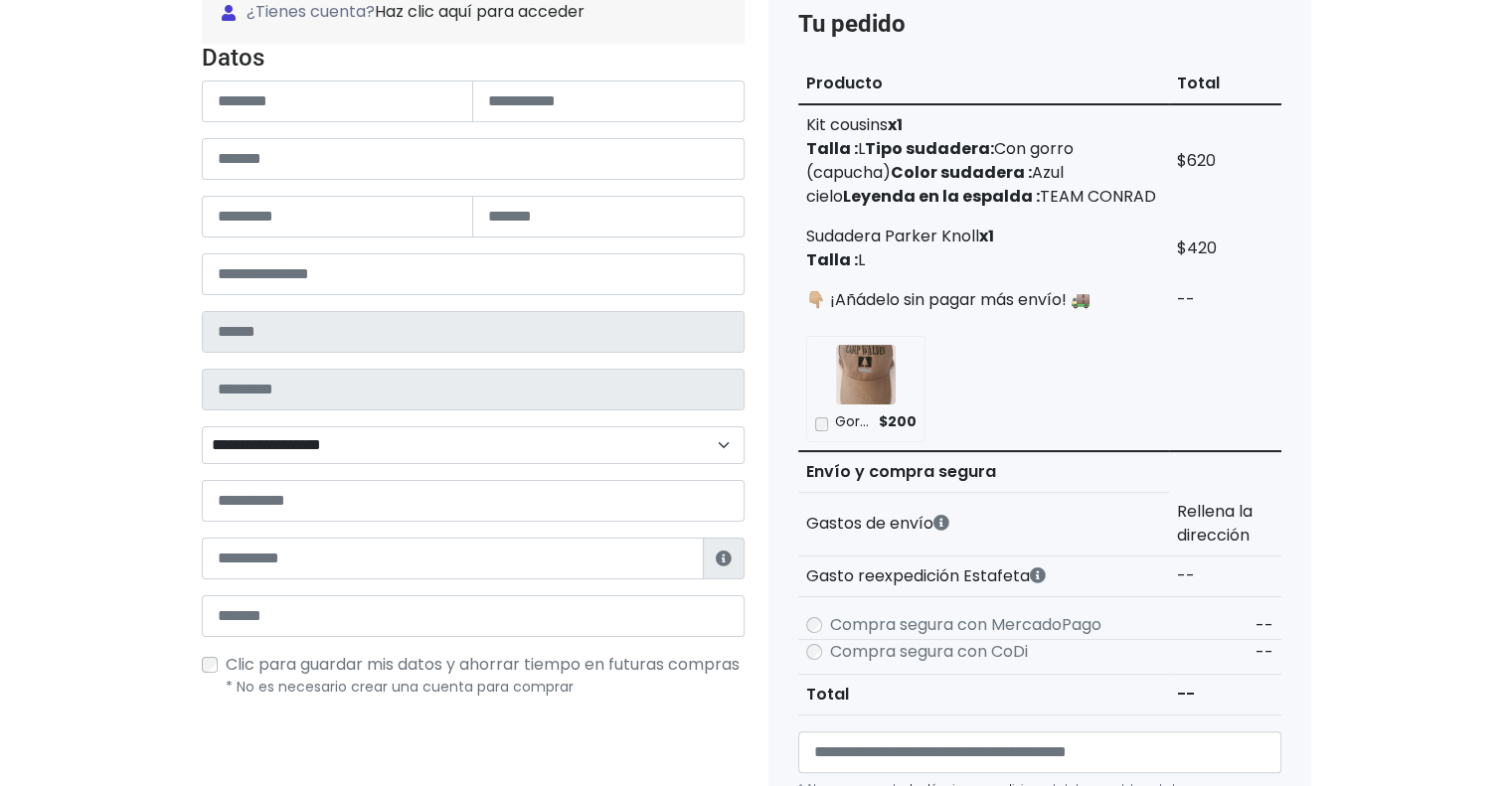 scroll, scrollTop: 223, scrollLeft: 0, axis: vertical 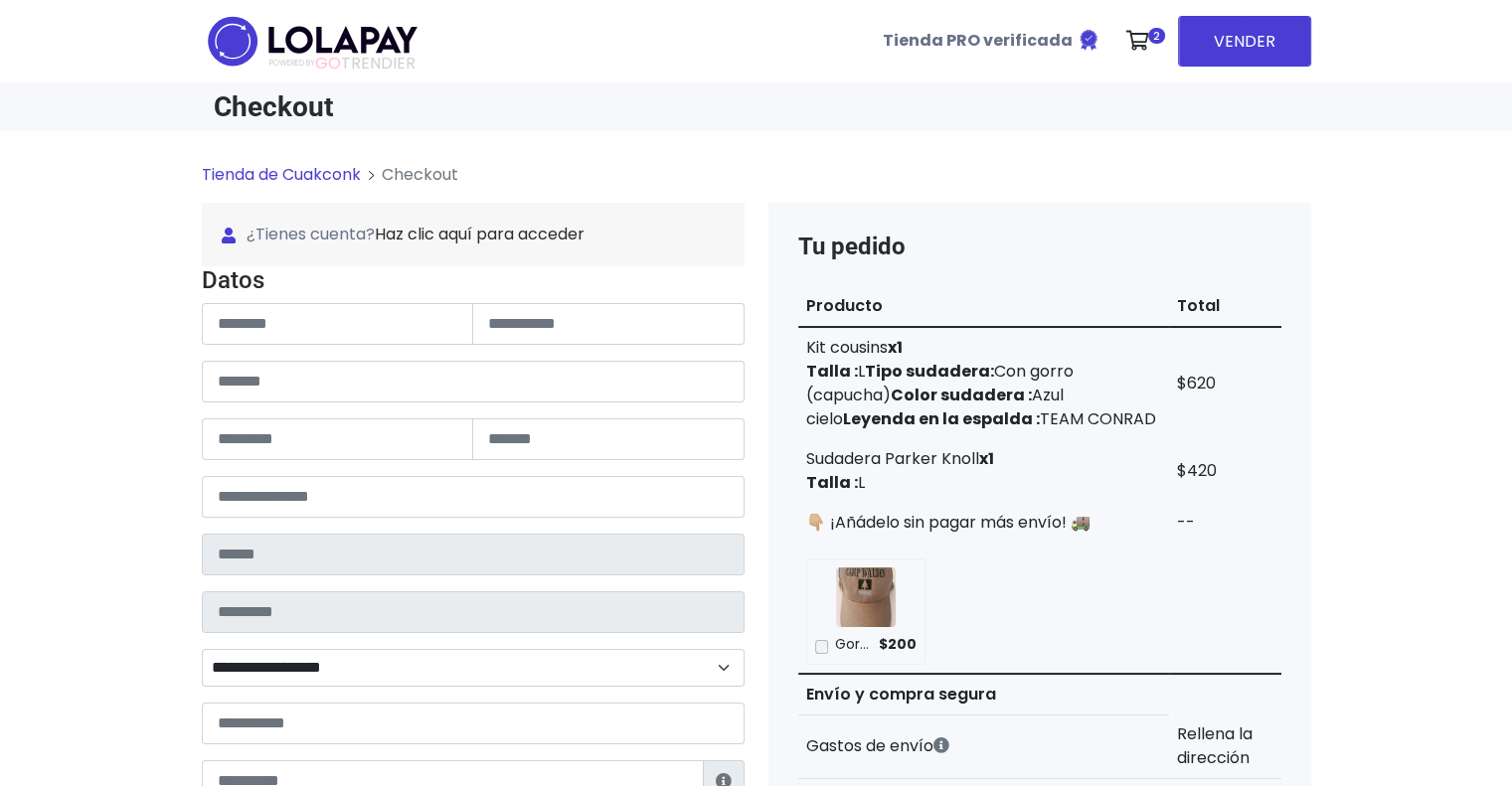 click at bounding box center [312, 41] 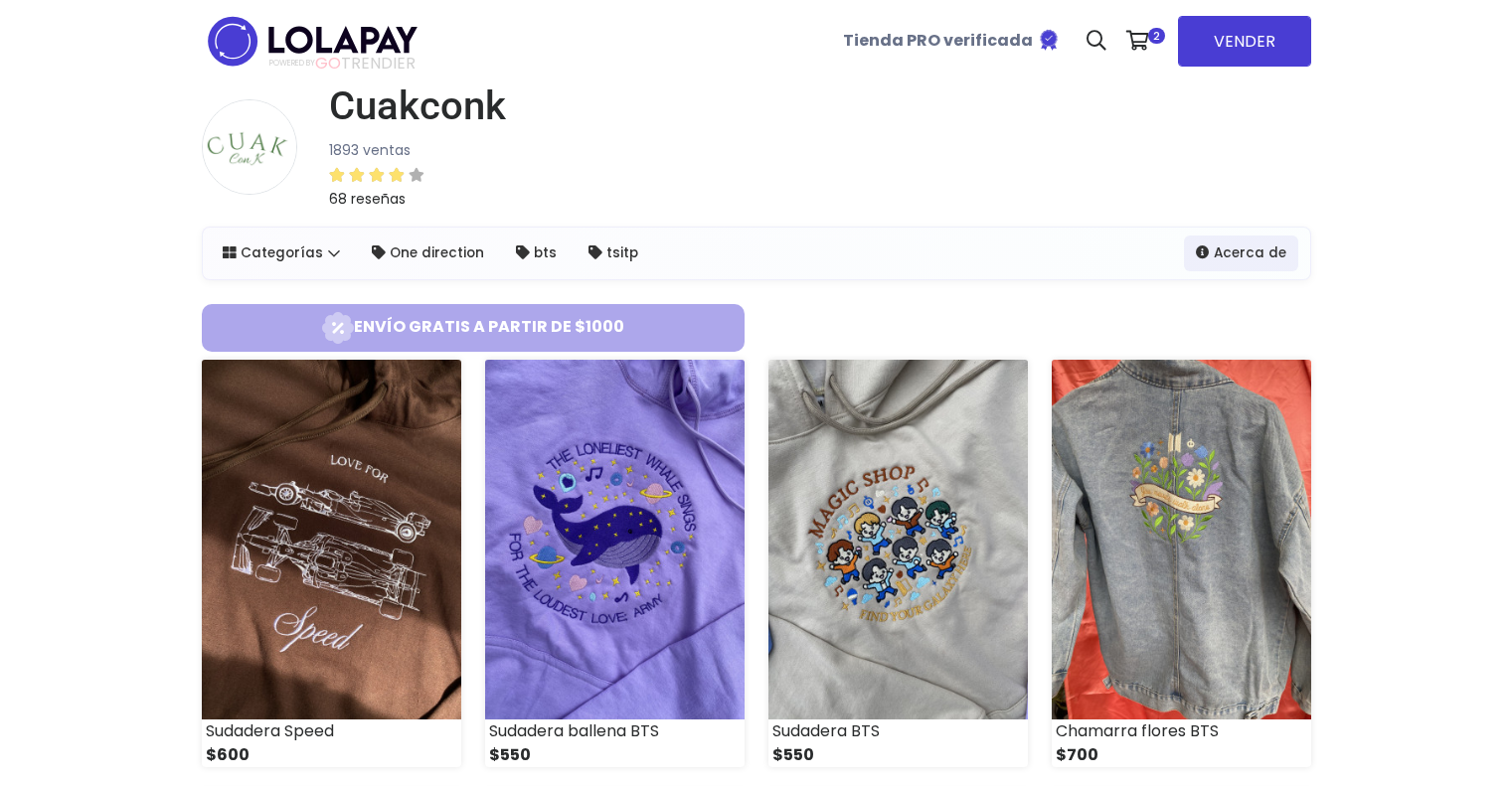 scroll, scrollTop: 0, scrollLeft: 0, axis: both 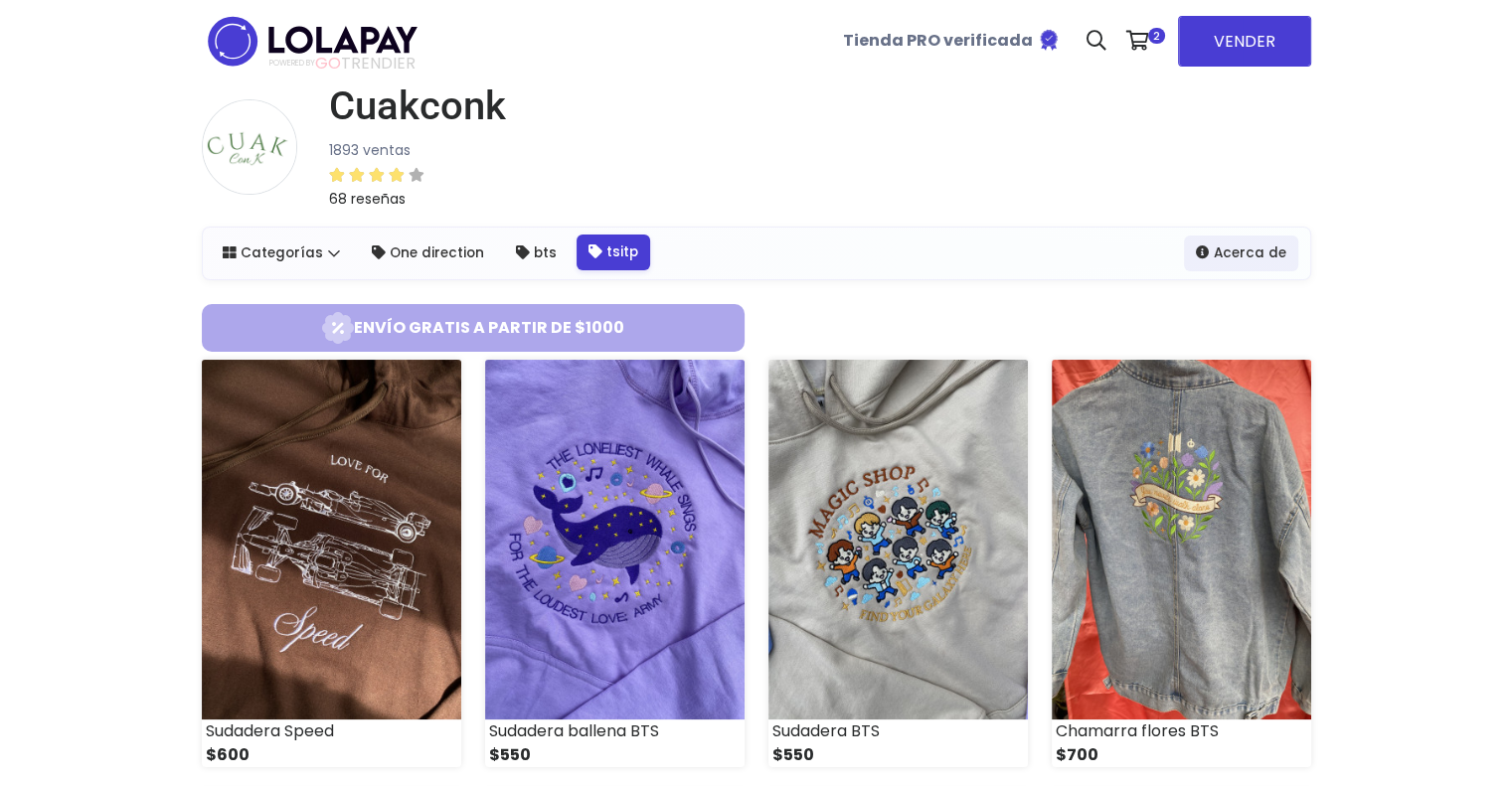 click on "tsitp" at bounding box center (613, 252) 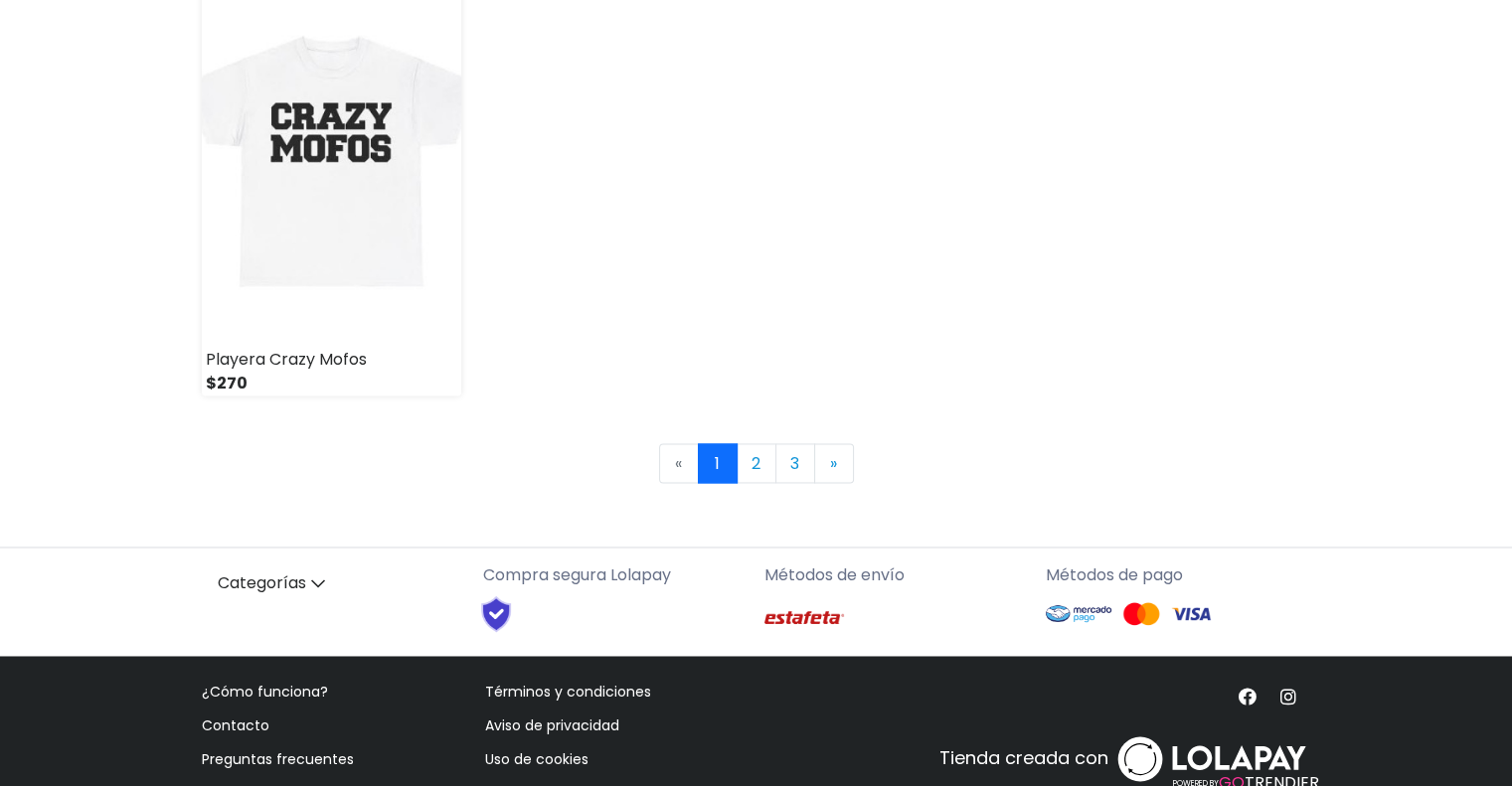 scroll, scrollTop: 3001, scrollLeft: 0, axis: vertical 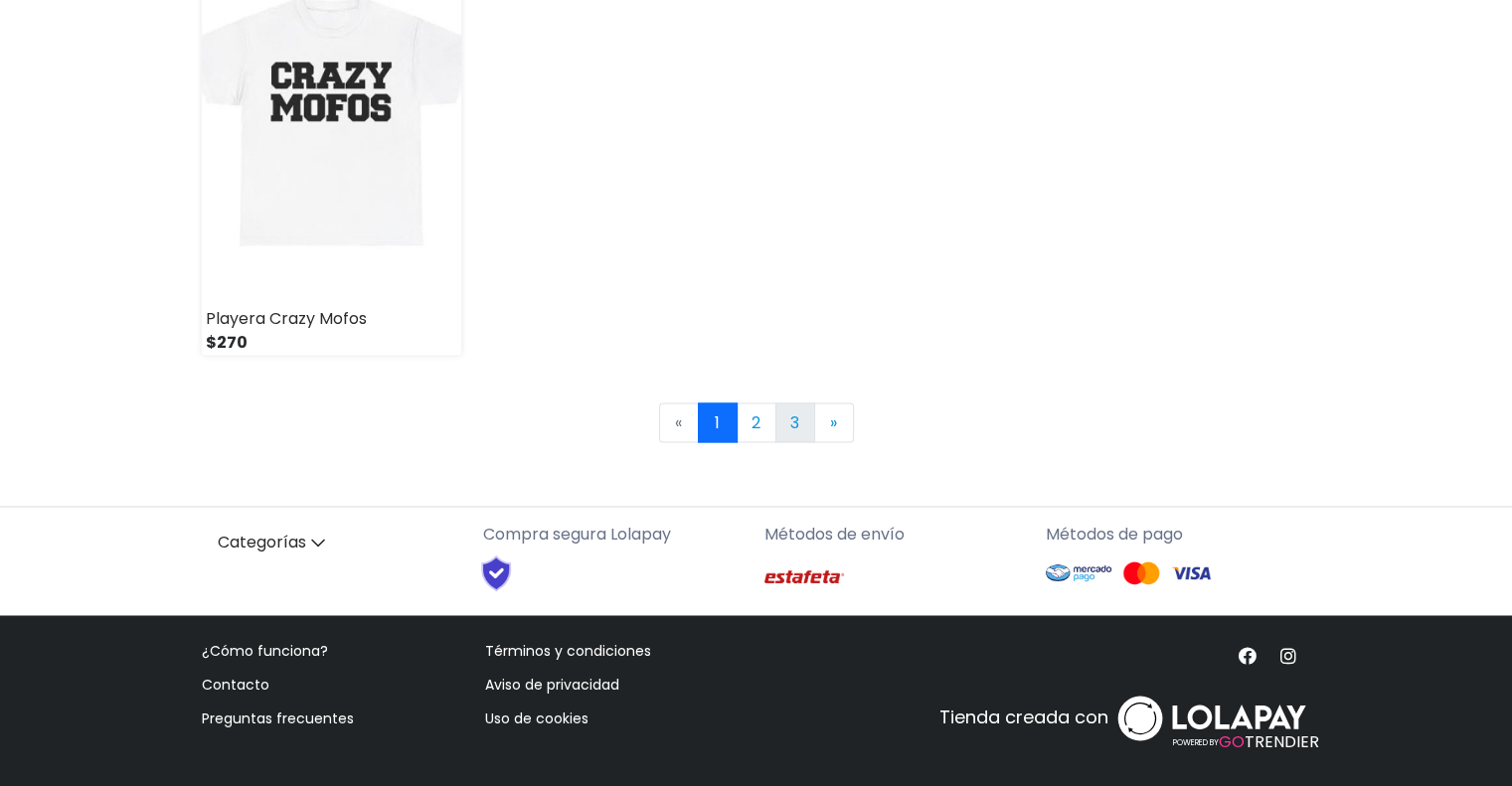 click on "3" at bounding box center (795, 422) 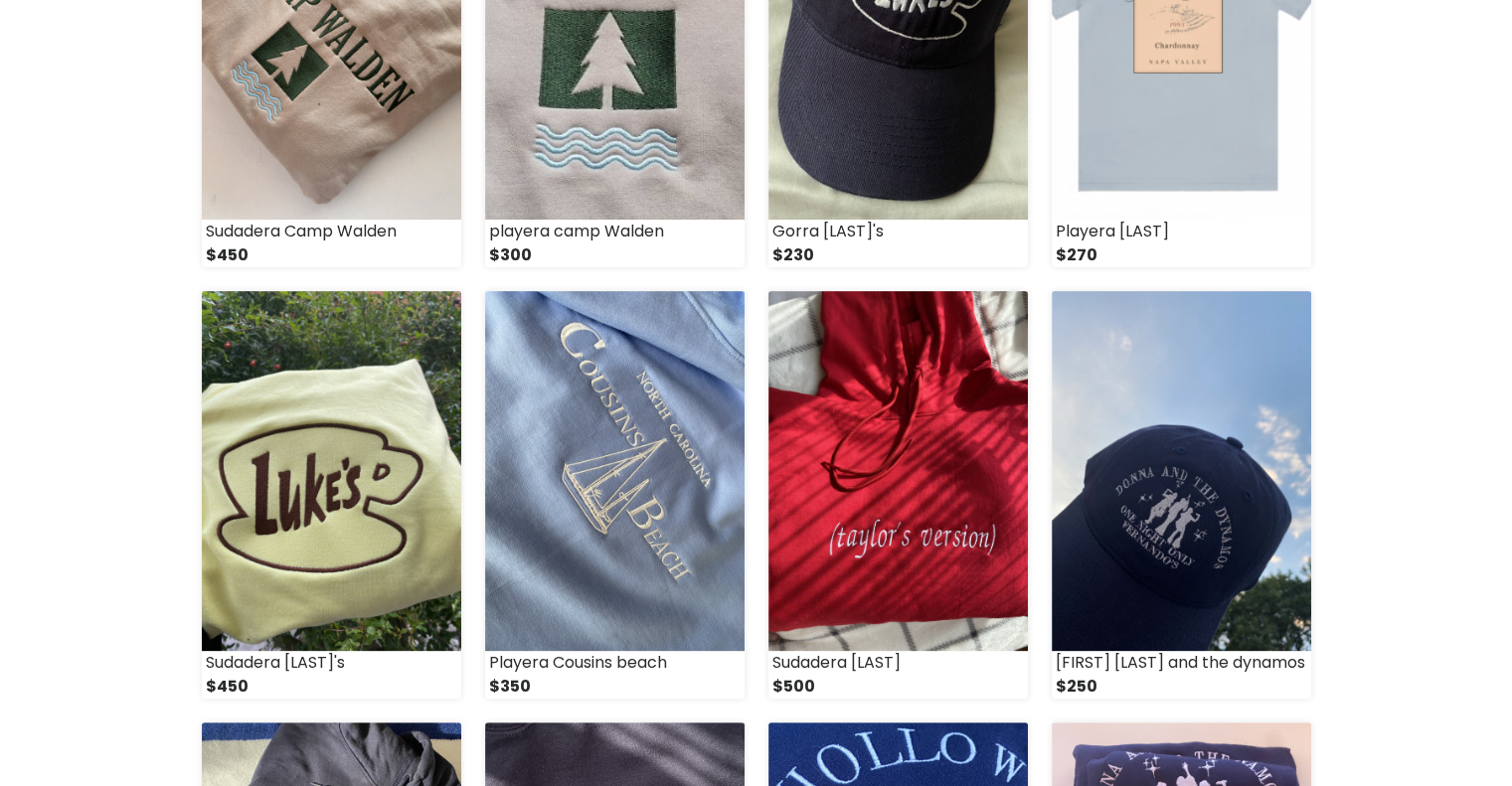scroll, scrollTop: 501, scrollLeft: 0, axis: vertical 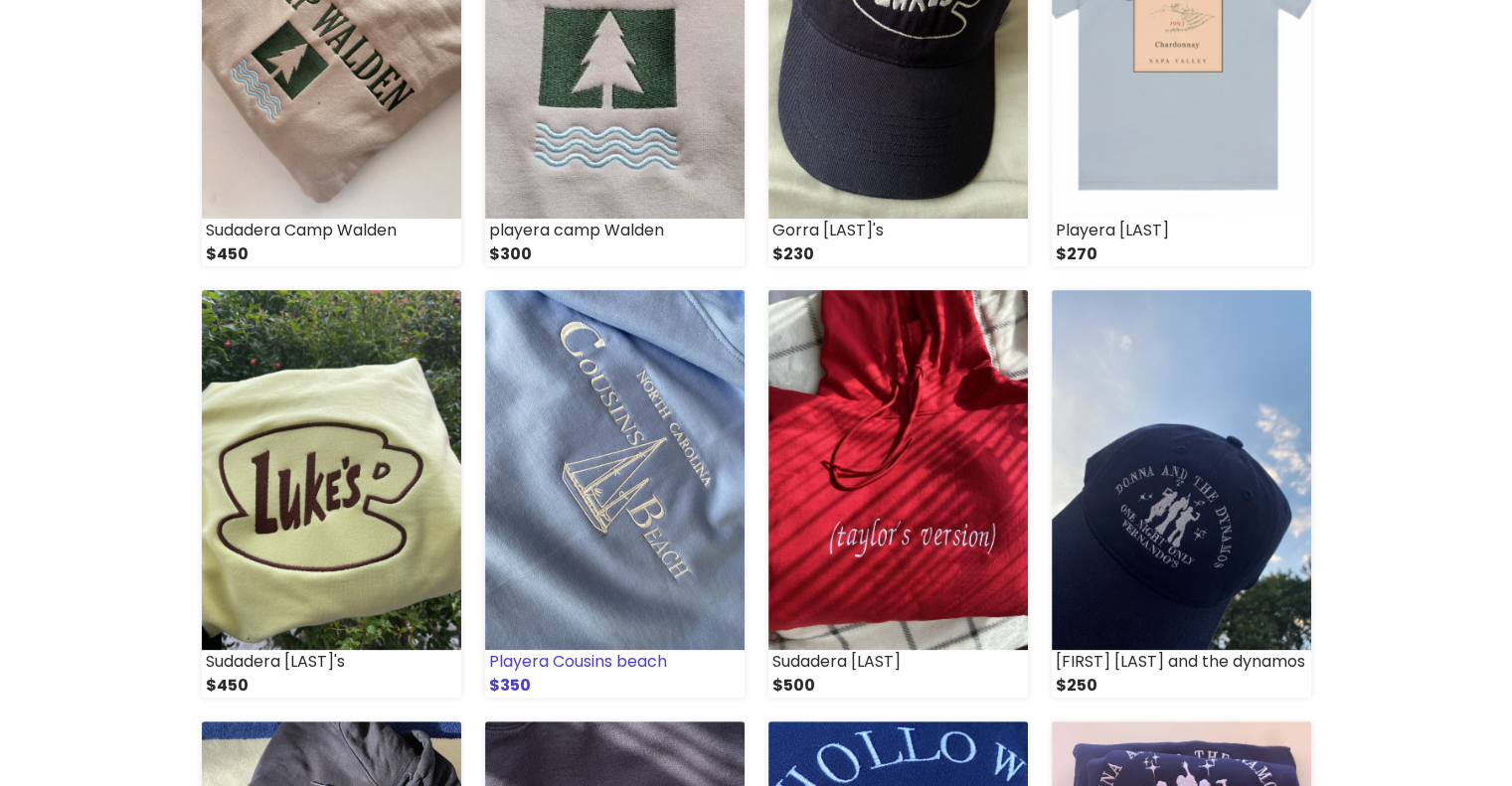 click at bounding box center (614, 470) 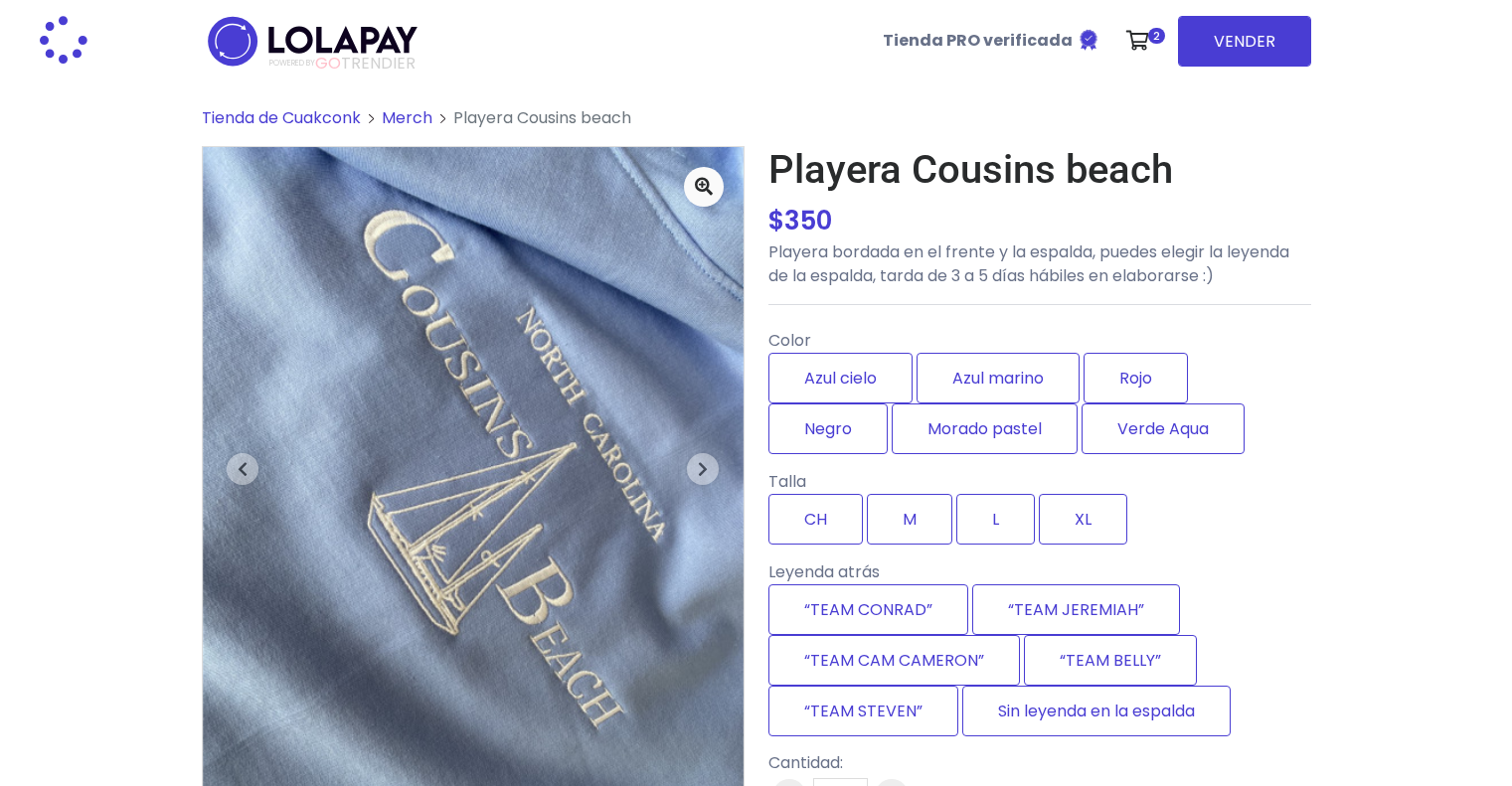 scroll, scrollTop: 0, scrollLeft: 0, axis: both 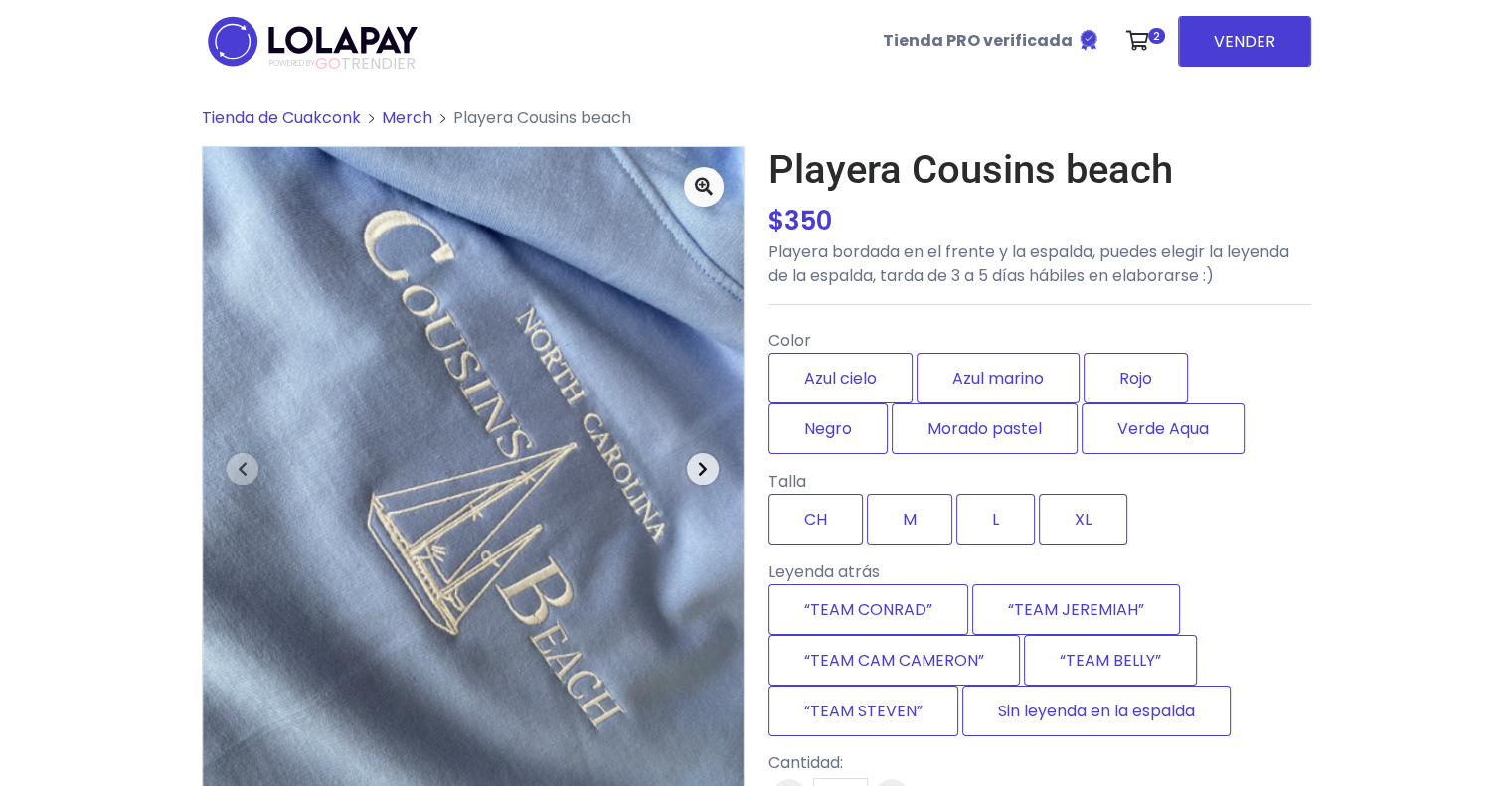 click at bounding box center [703, 469] 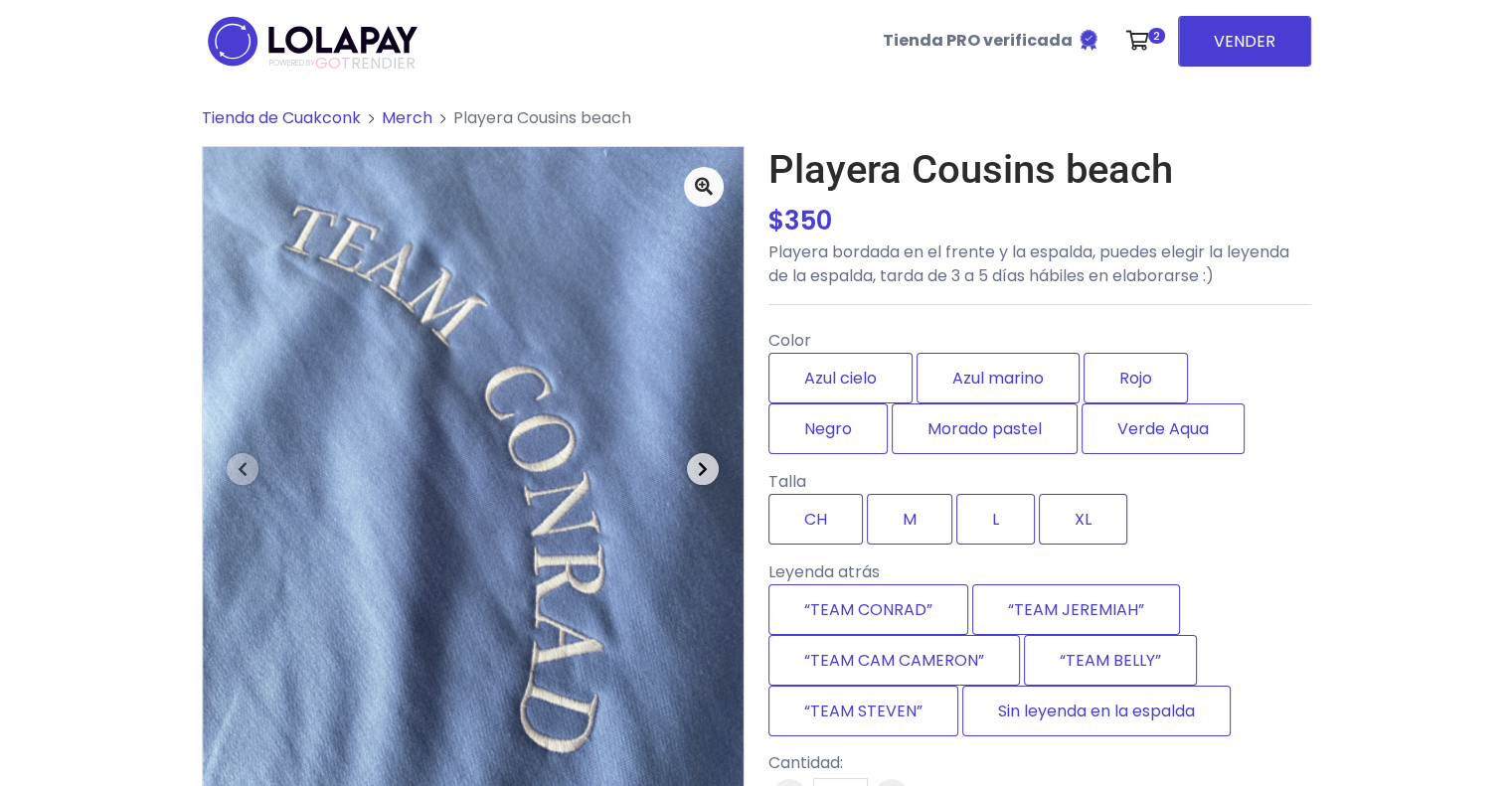click at bounding box center [703, 469] 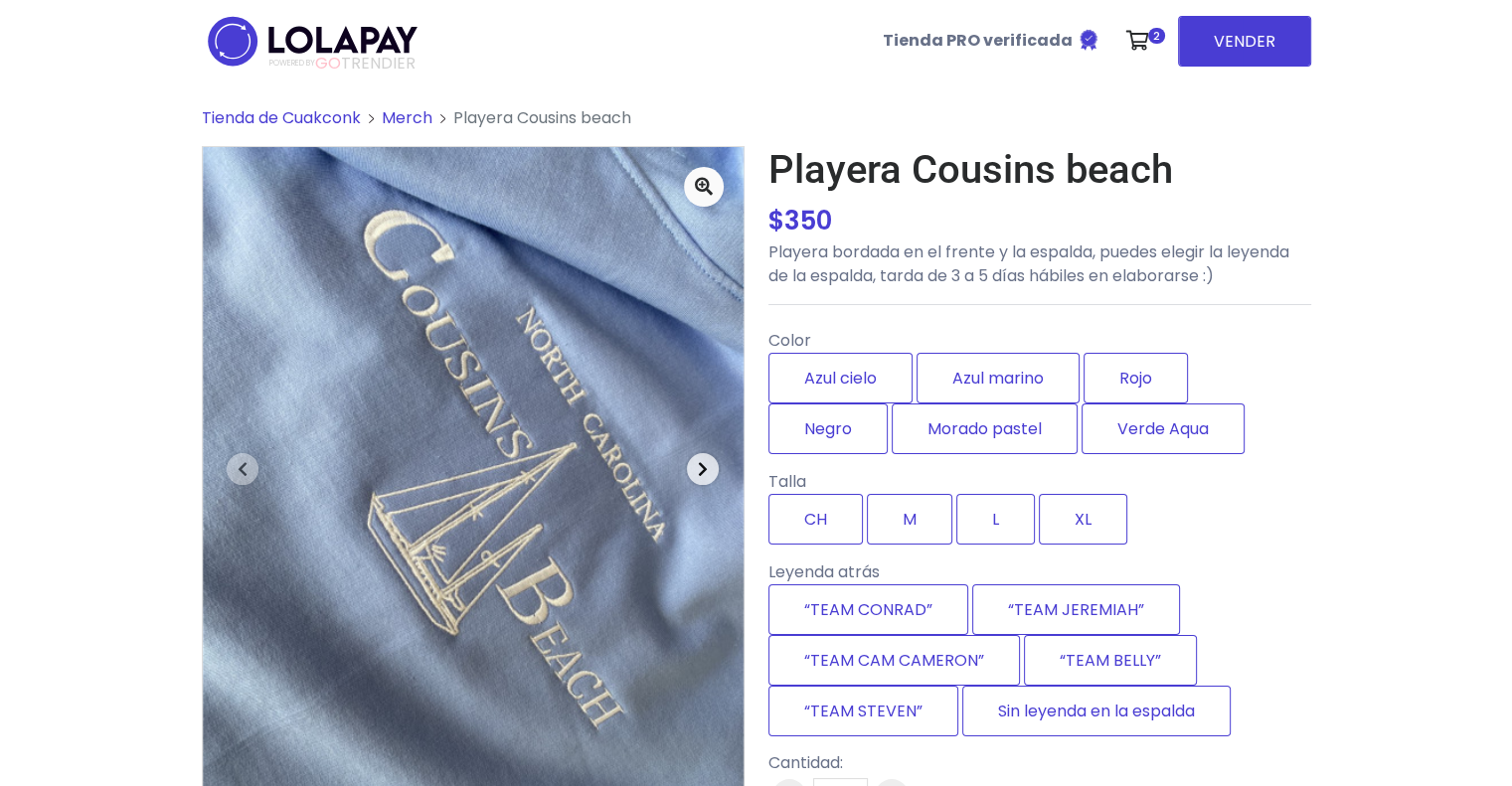 click at bounding box center (703, 469) 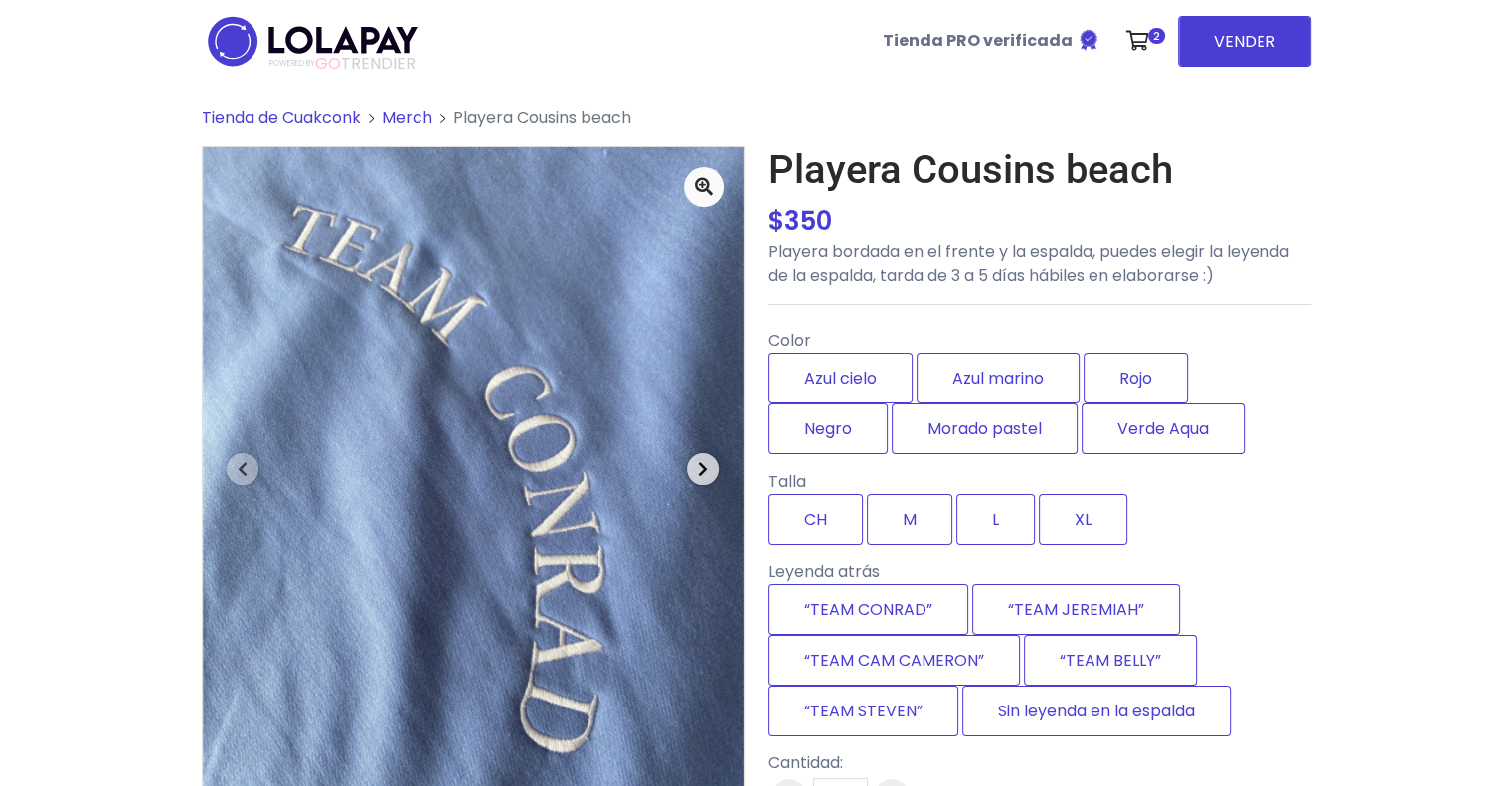 click at bounding box center [703, 469] 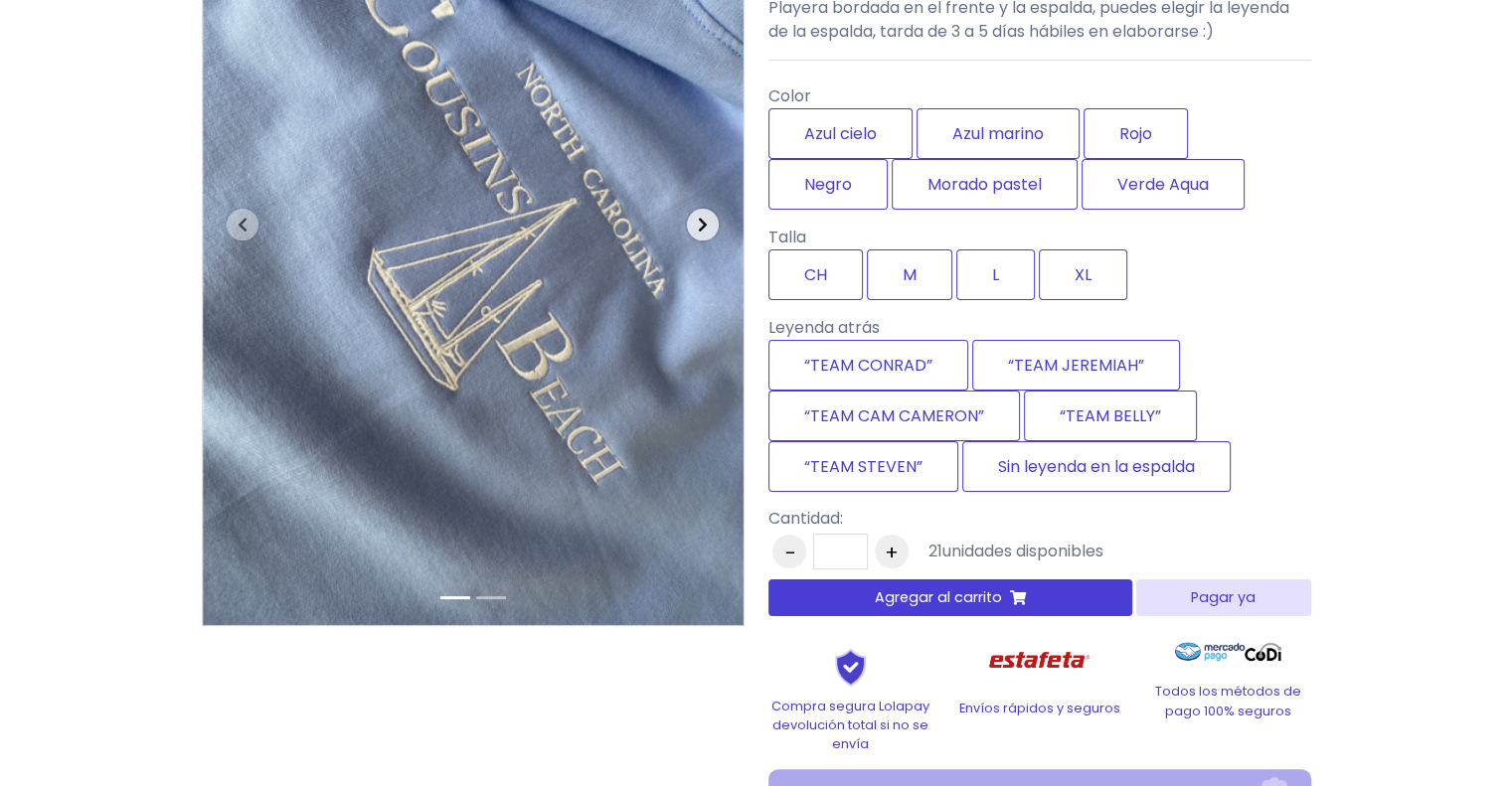 scroll, scrollTop: 0, scrollLeft: 0, axis: both 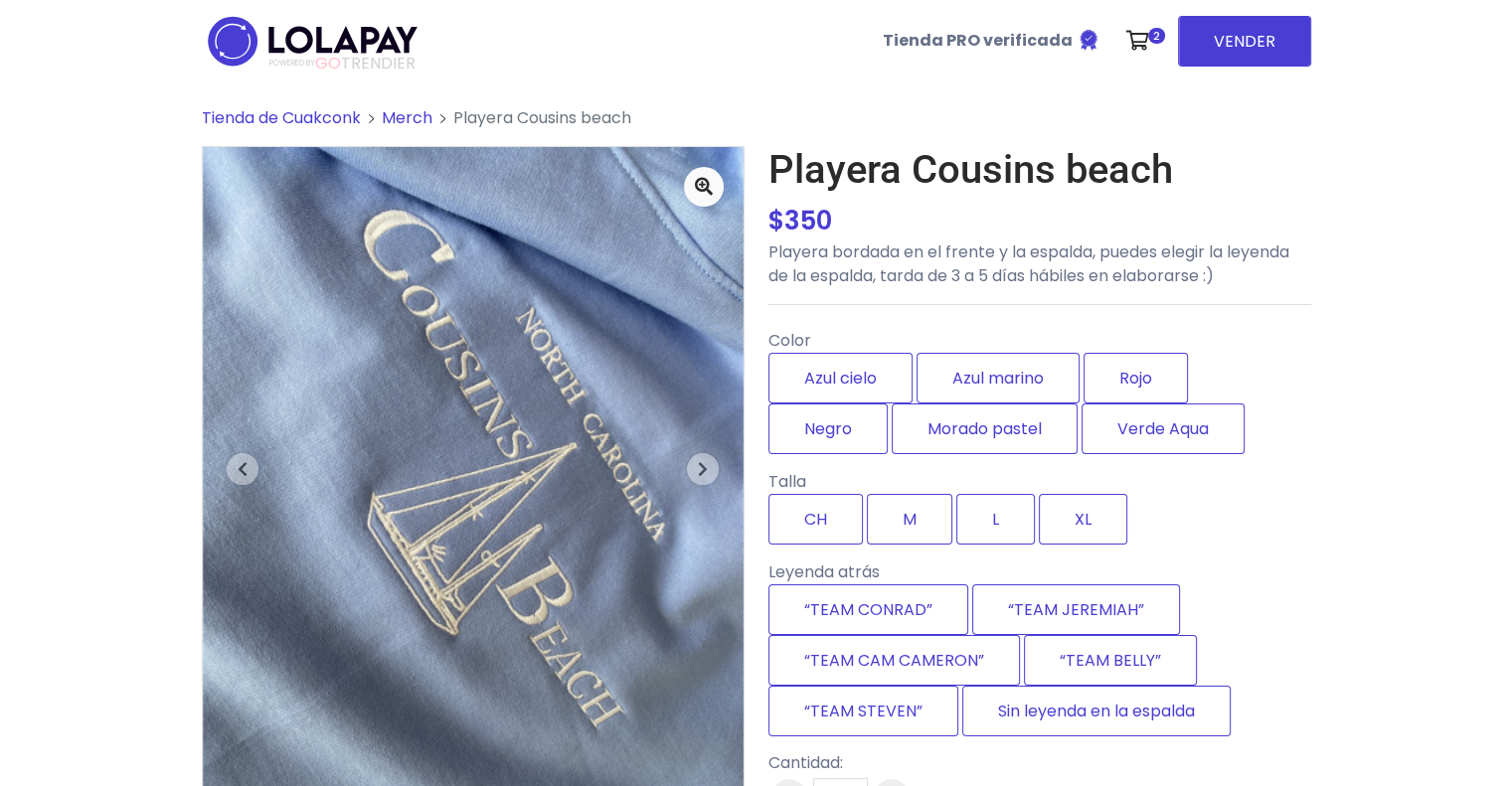 click on "Merch" at bounding box center (407, 117) 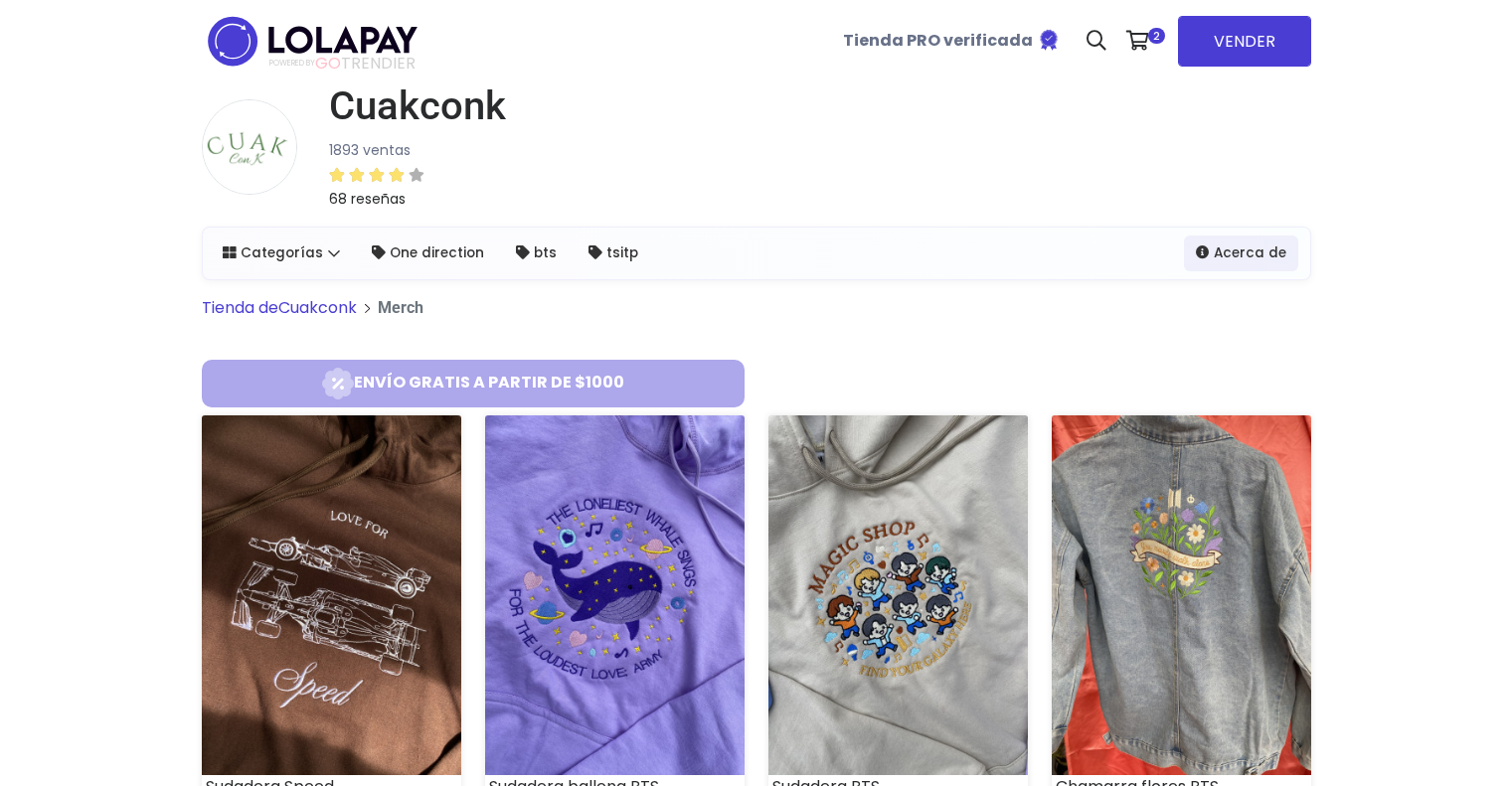 scroll, scrollTop: 0, scrollLeft: 0, axis: both 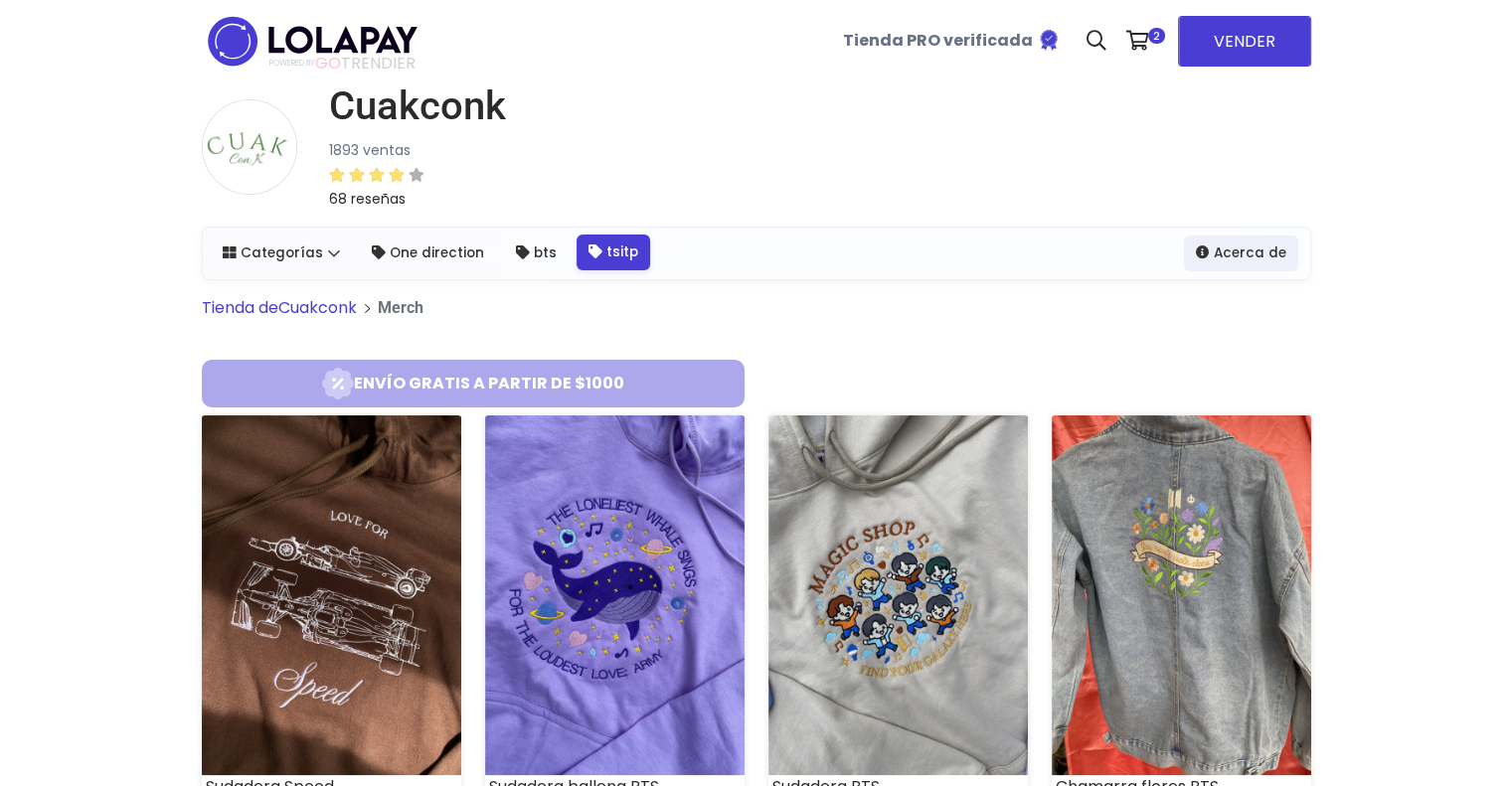 click on "tsitp" at bounding box center (613, 252) 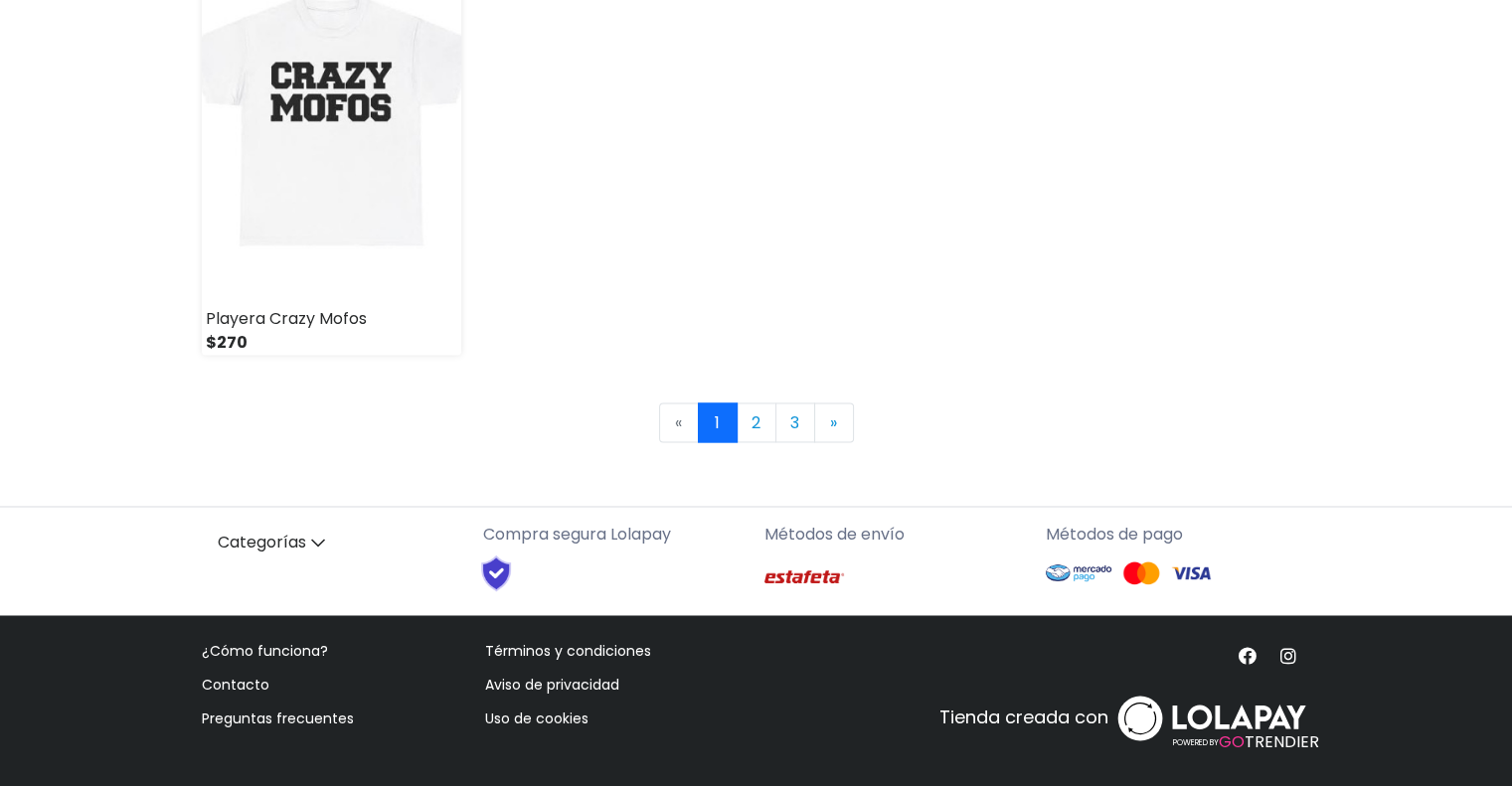 scroll, scrollTop: 3000, scrollLeft: 0, axis: vertical 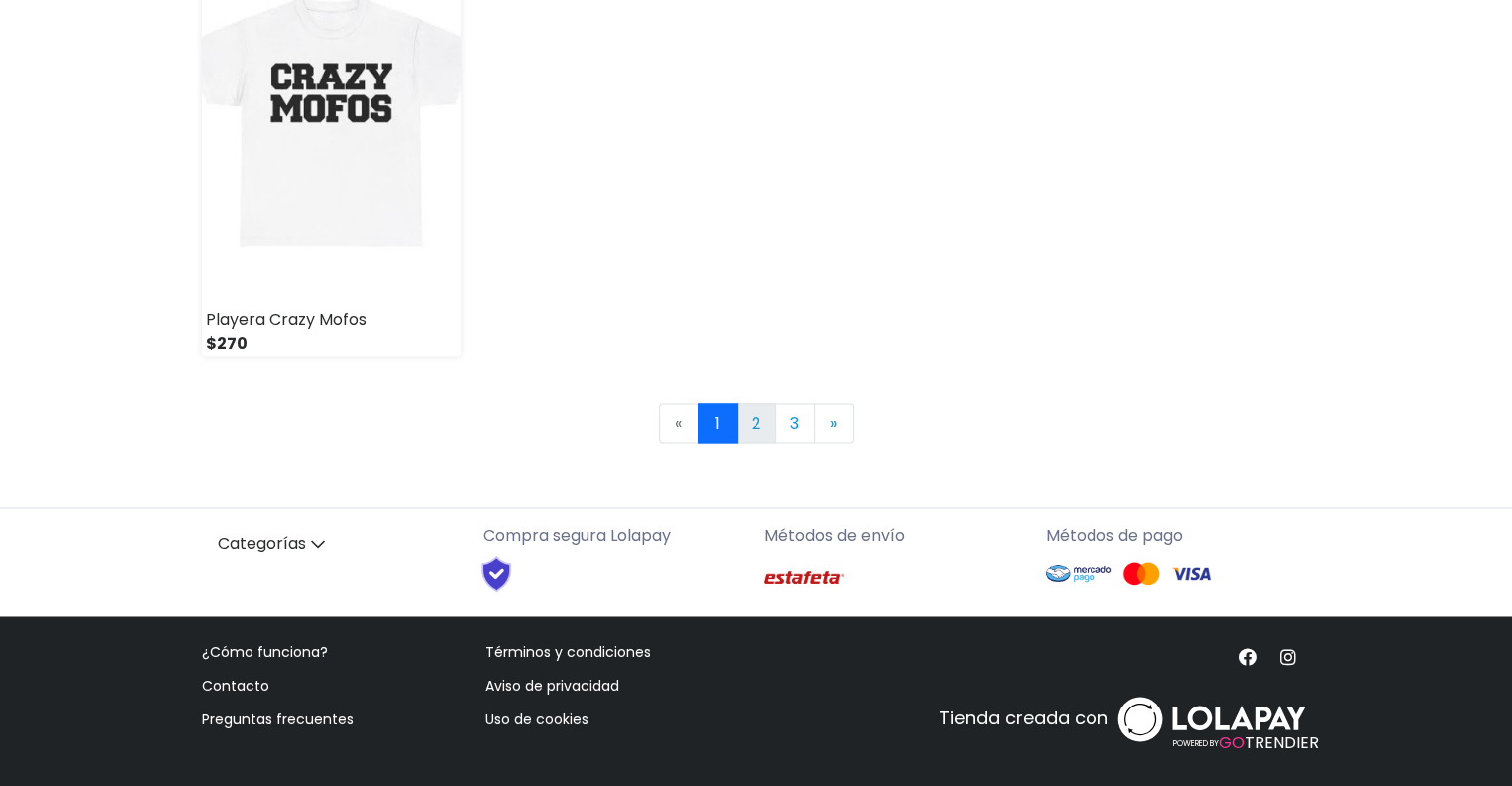 click on "2" at bounding box center [756, 423] 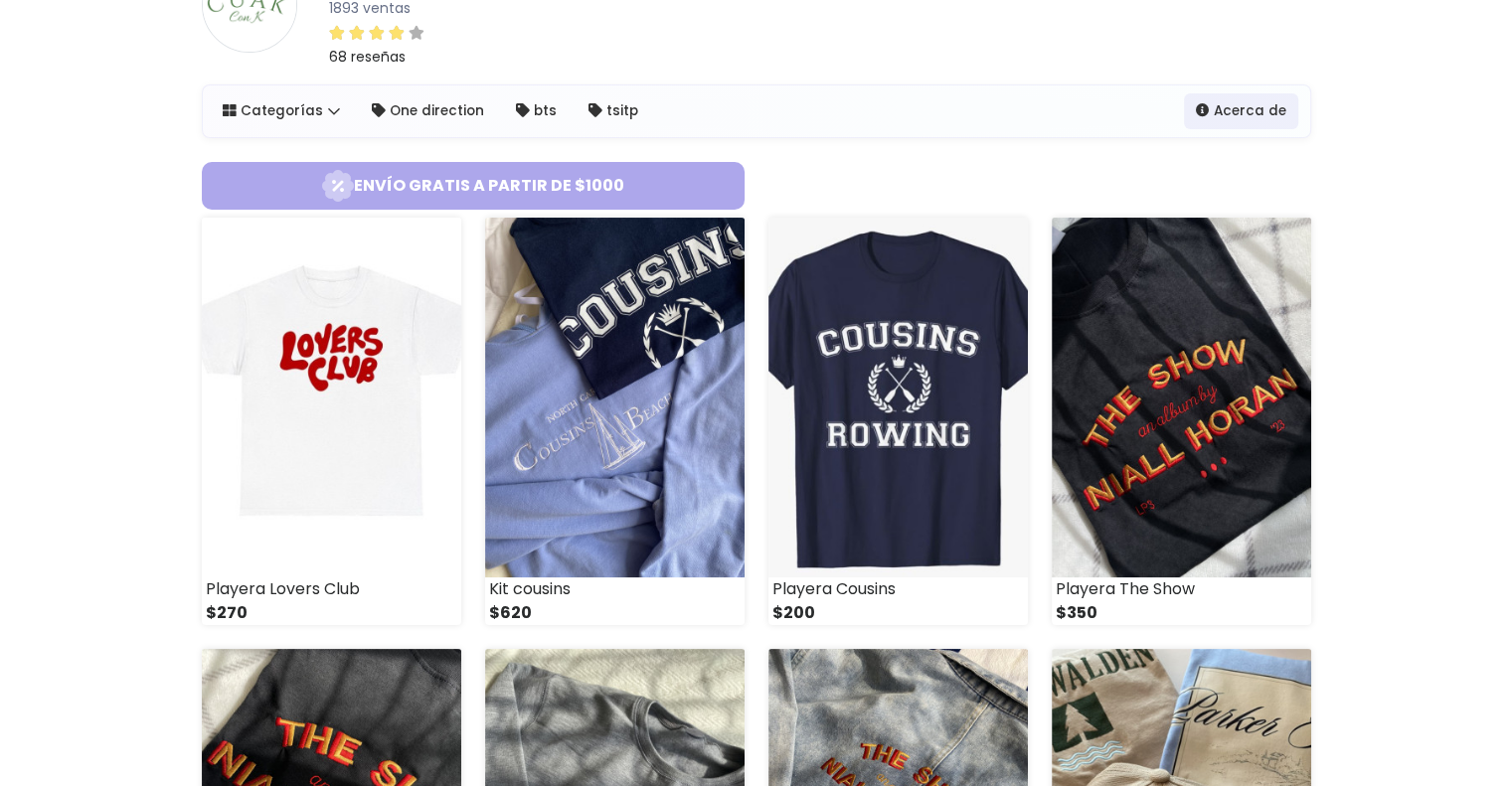 scroll, scrollTop: 143, scrollLeft: 0, axis: vertical 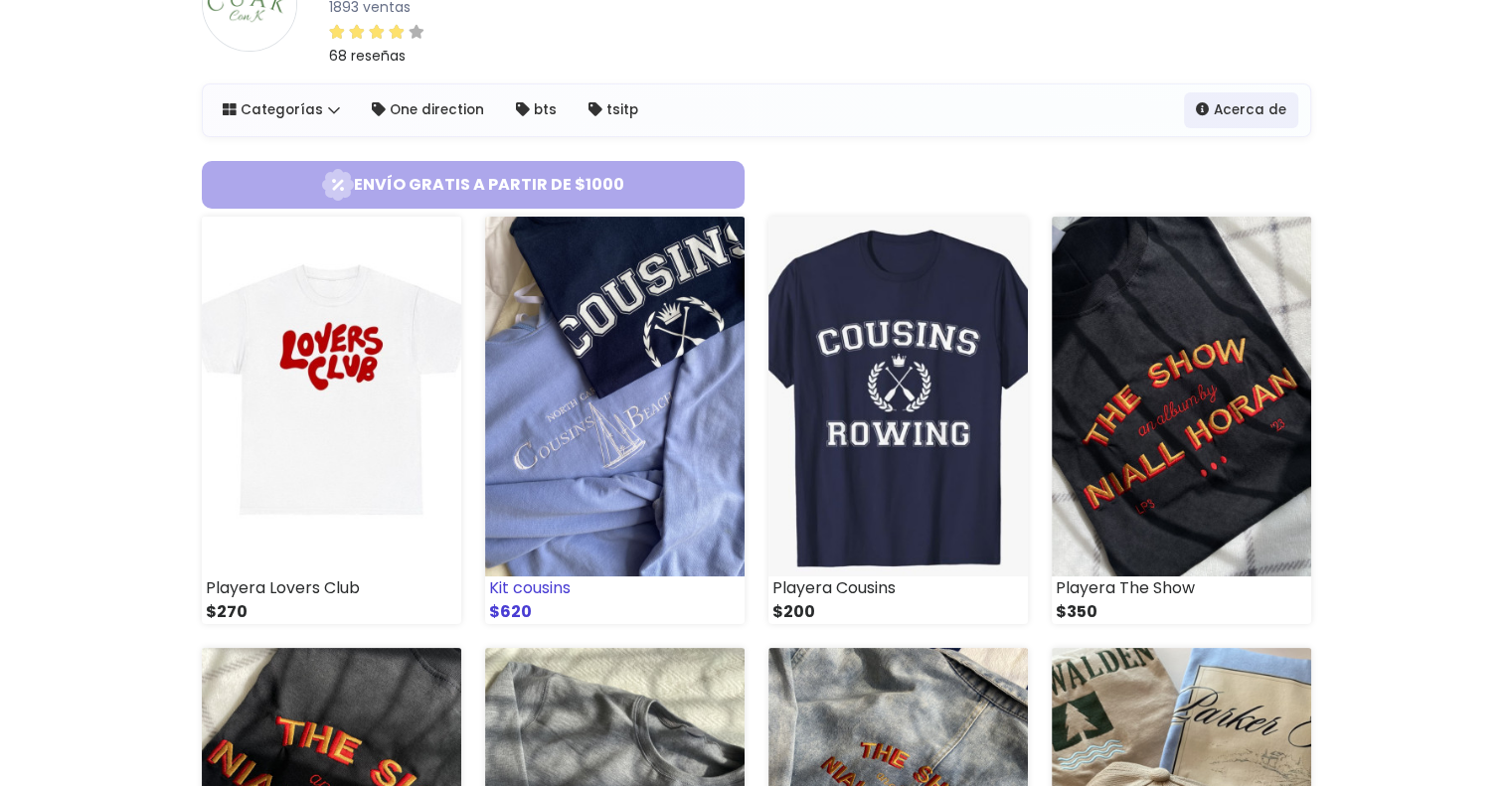 click at bounding box center [614, 396] 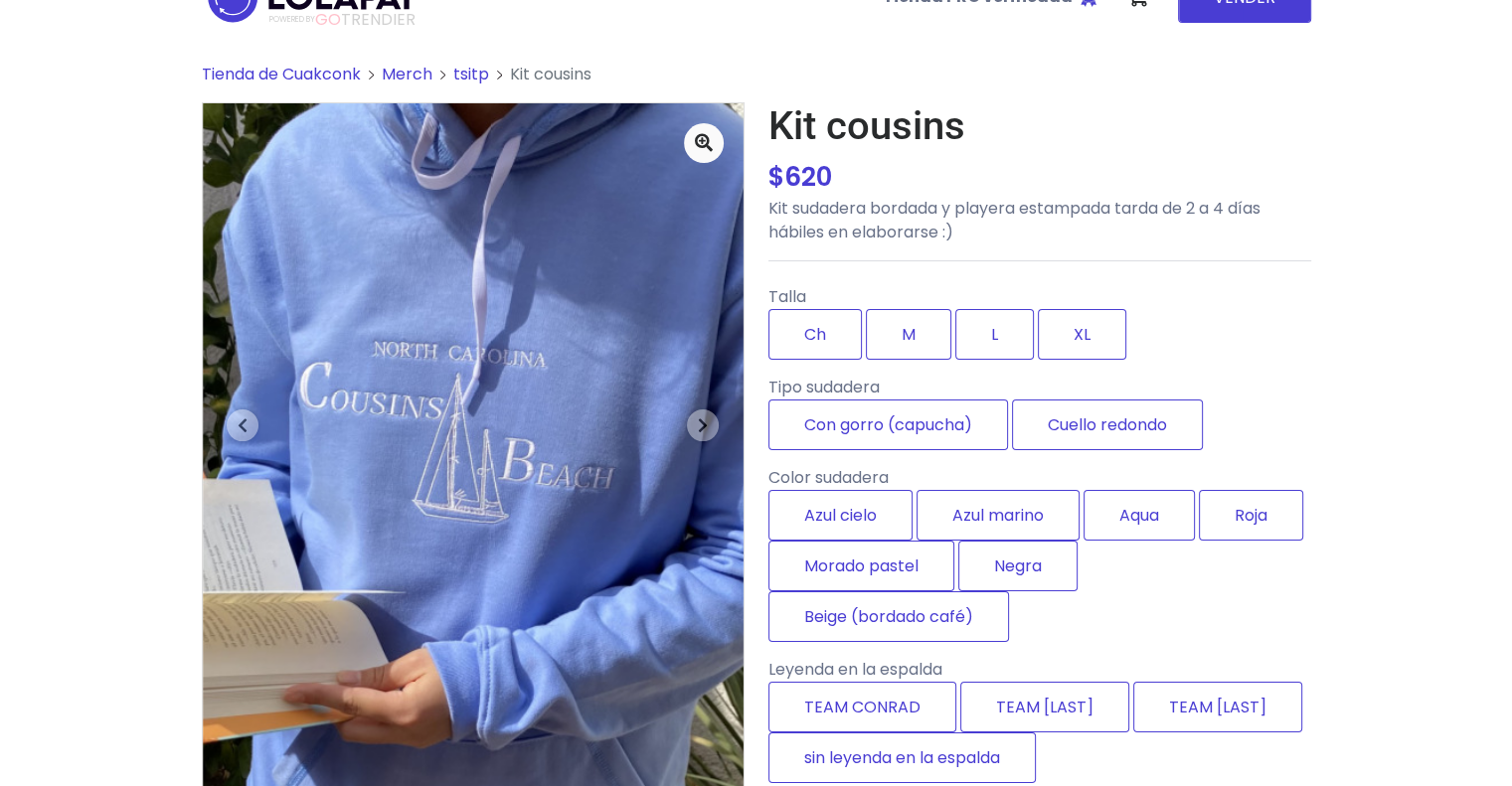 scroll, scrollTop: 0, scrollLeft: 0, axis: both 